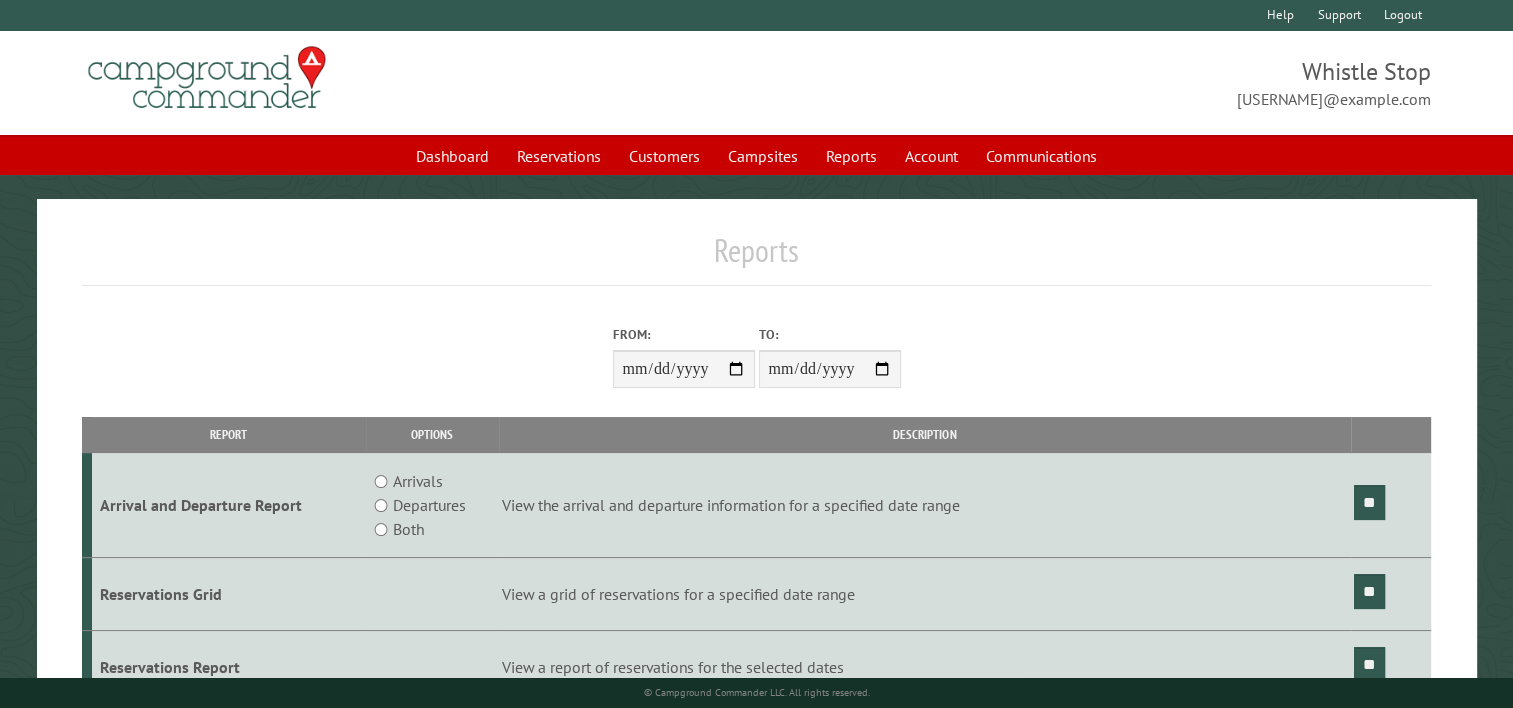 scroll, scrollTop: 100, scrollLeft: 0, axis: vertical 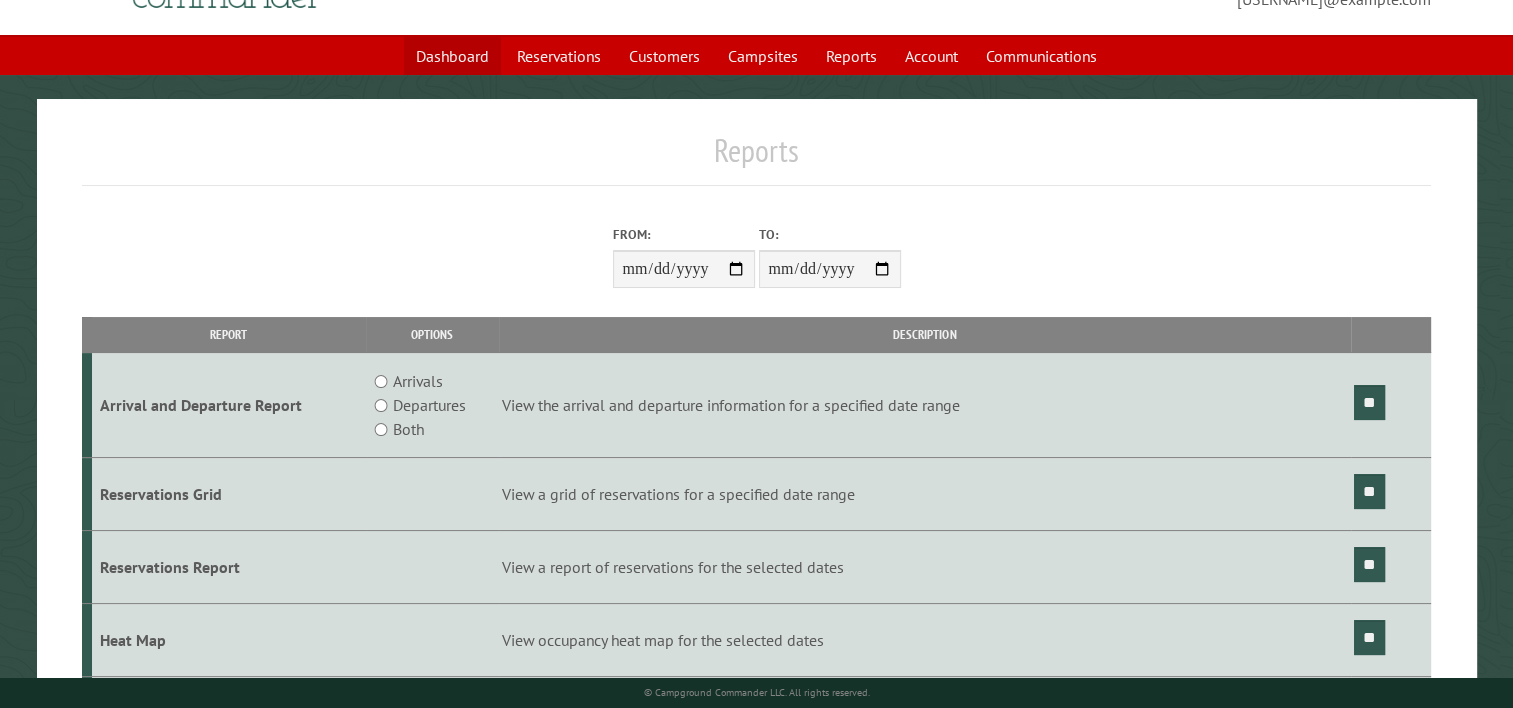 click on "Dashboard" at bounding box center [452, 56] 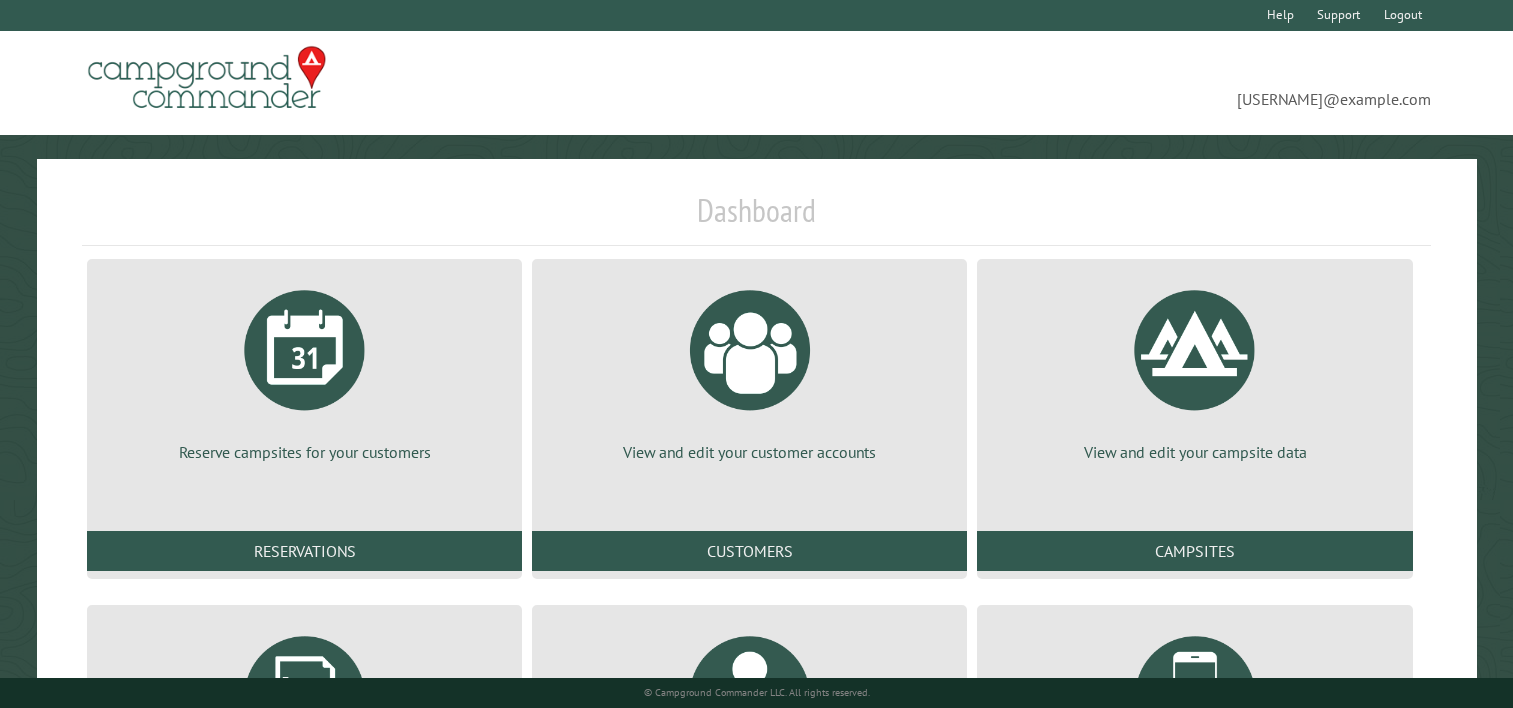 scroll, scrollTop: 0, scrollLeft: 0, axis: both 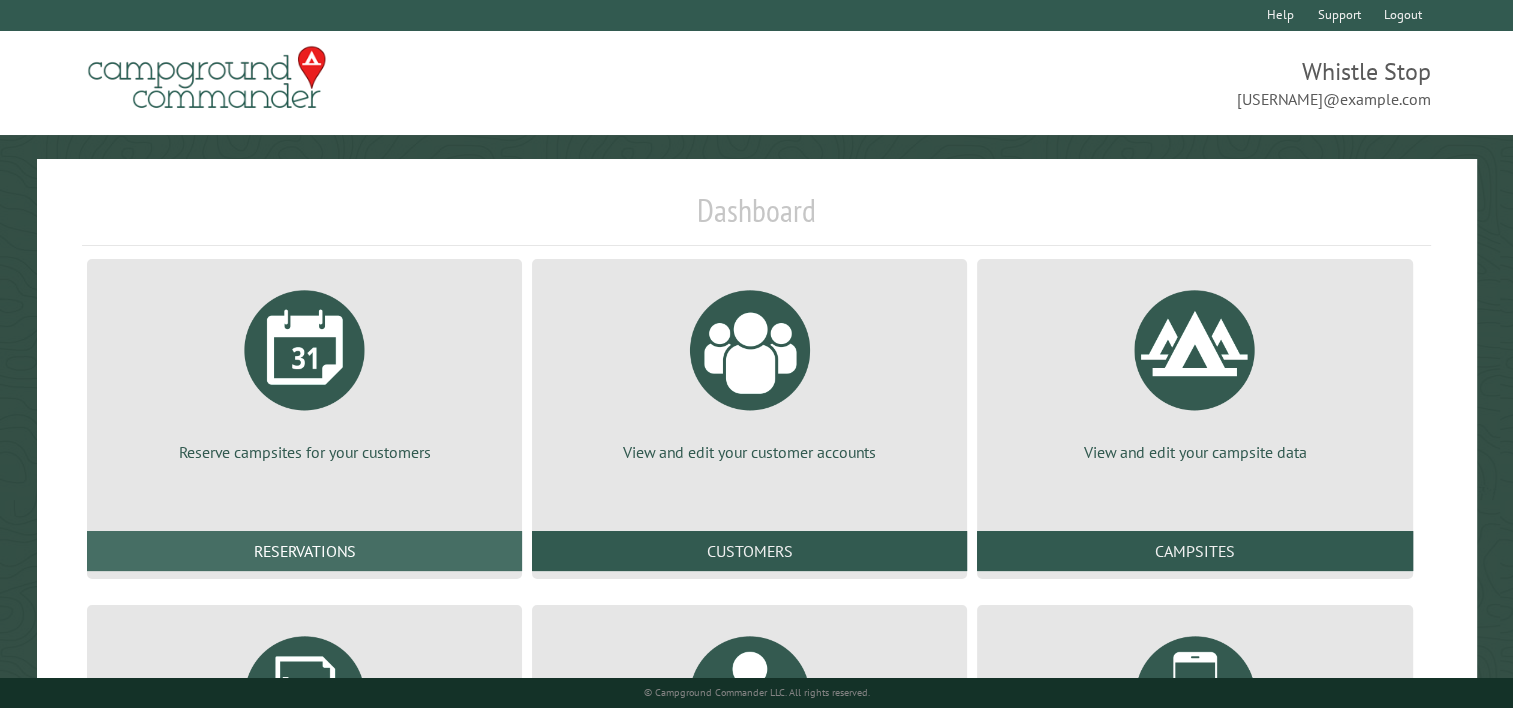 click on "Reservations" at bounding box center (304, 551) 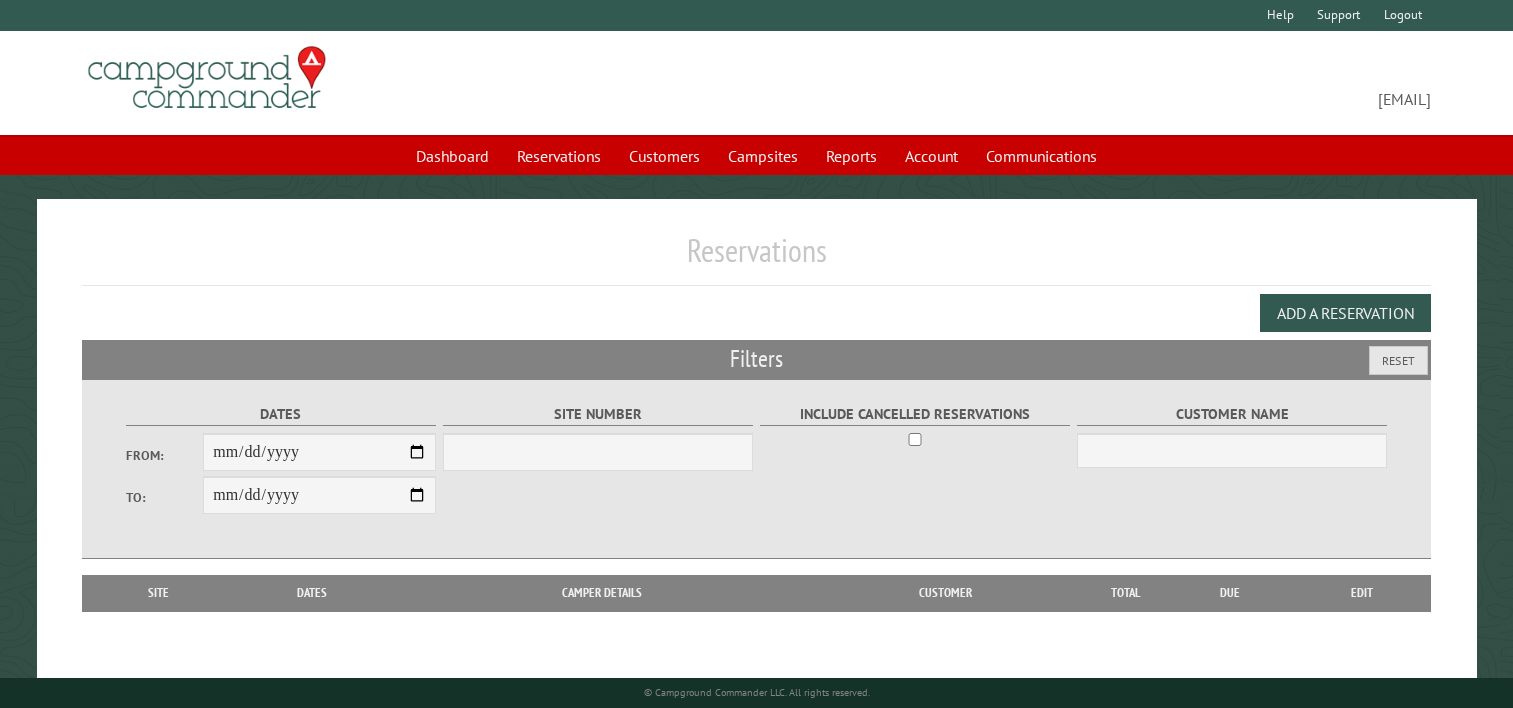 scroll, scrollTop: 0, scrollLeft: 0, axis: both 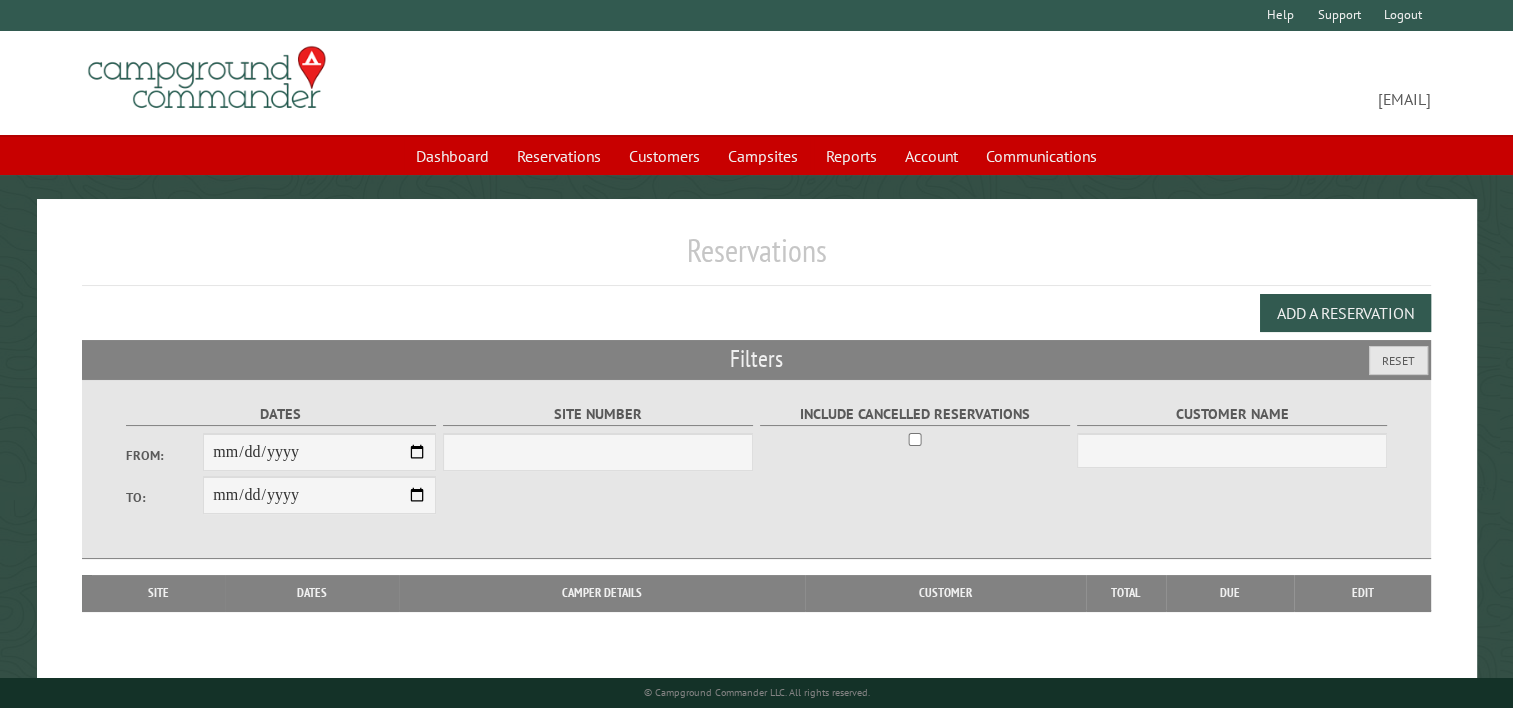 select on "***" 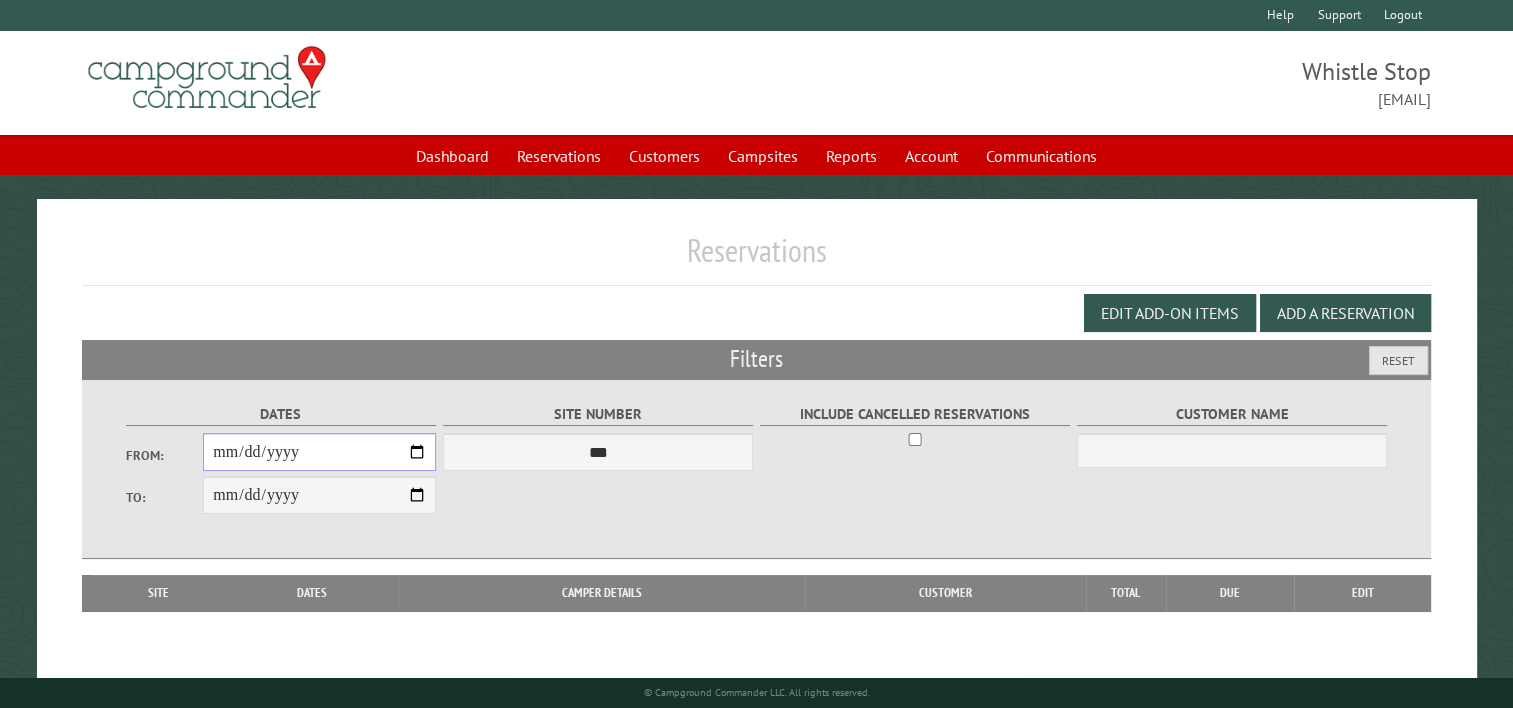 click on "From:" at bounding box center [319, 452] 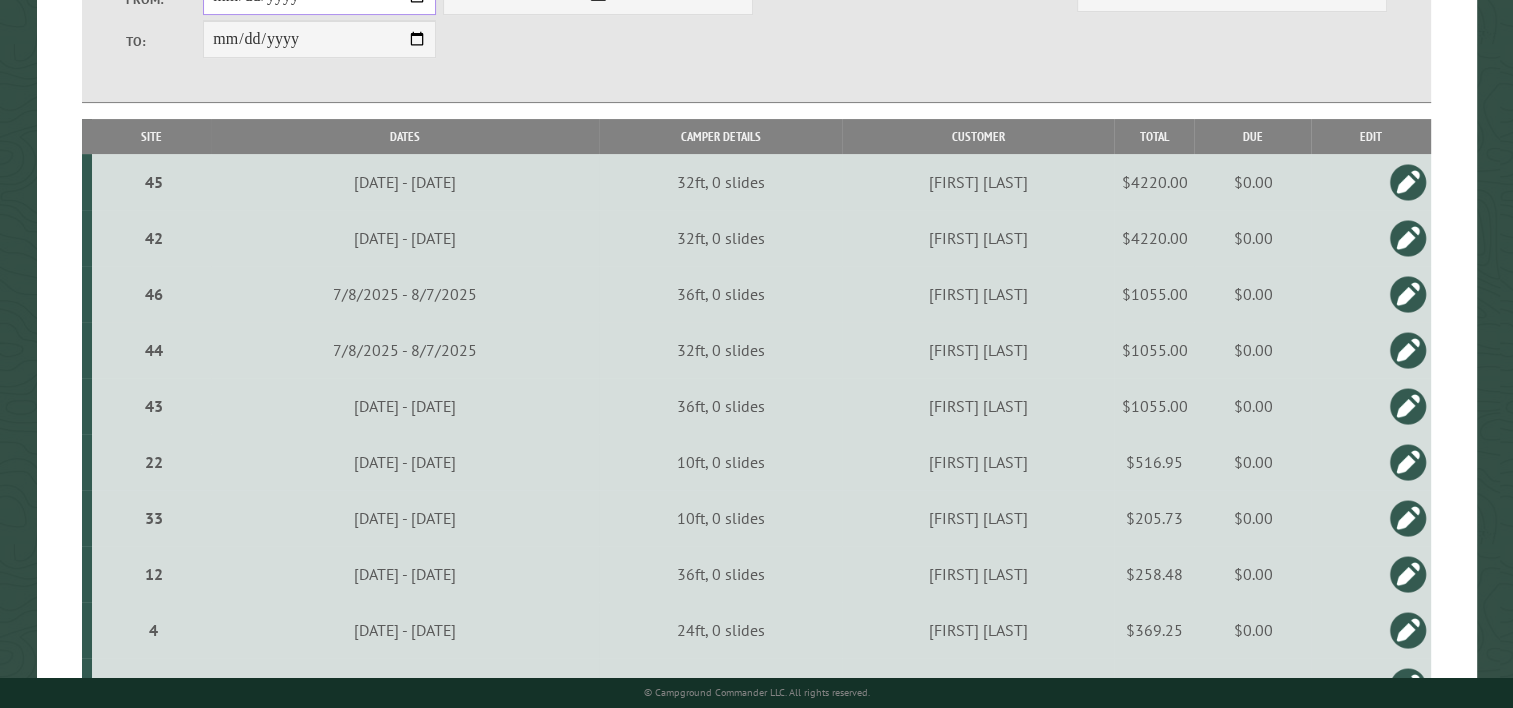 scroll, scrollTop: 500, scrollLeft: 0, axis: vertical 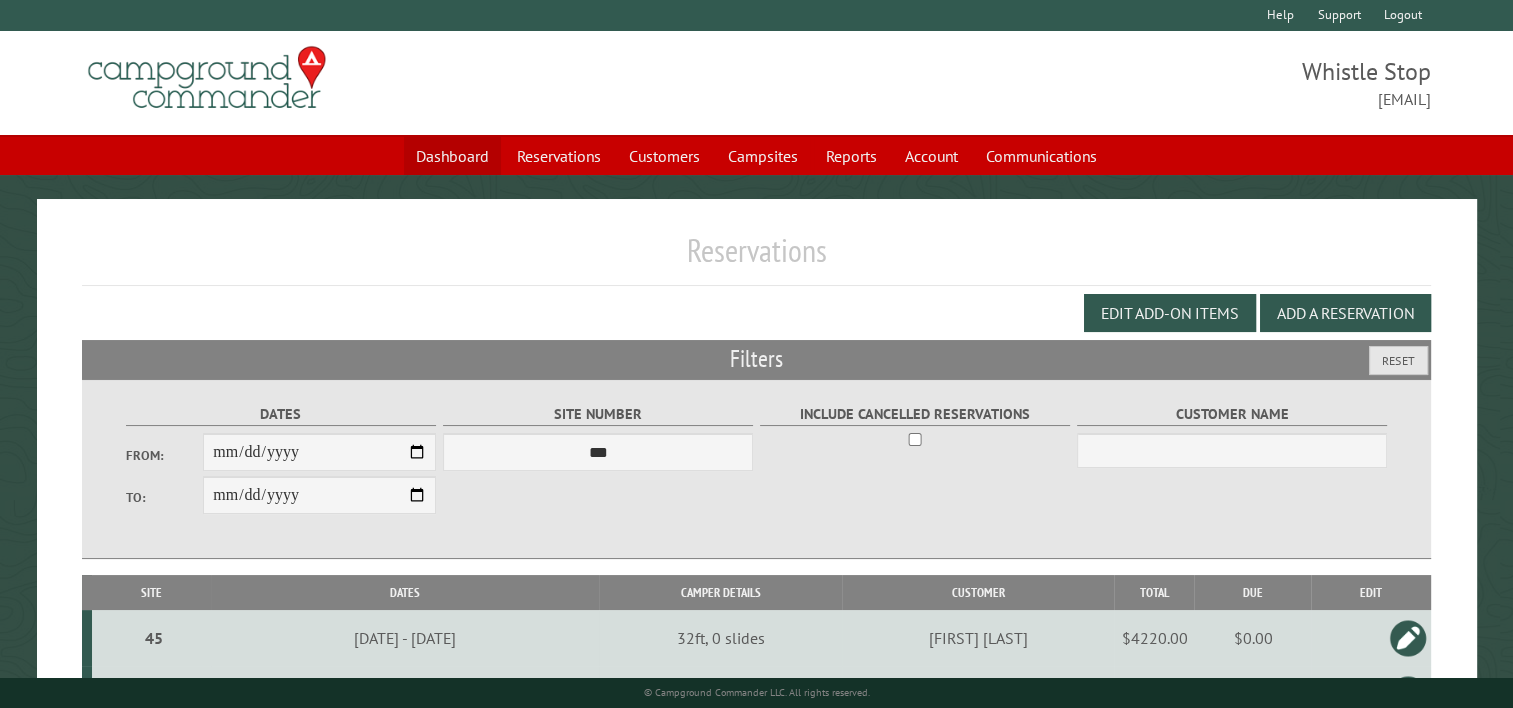 click on "Dashboard" at bounding box center [452, 156] 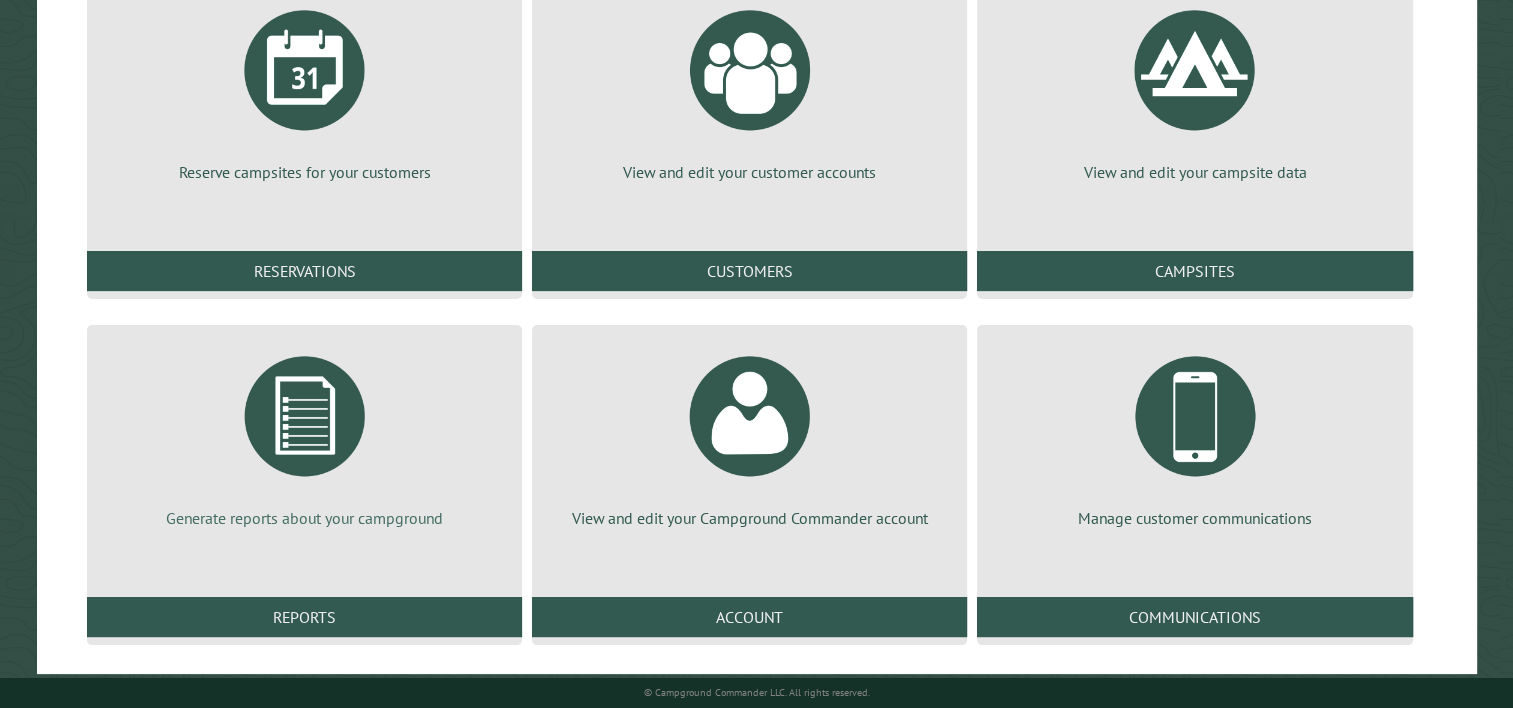 scroll, scrollTop: 293, scrollLeft: 0, axis: vertical 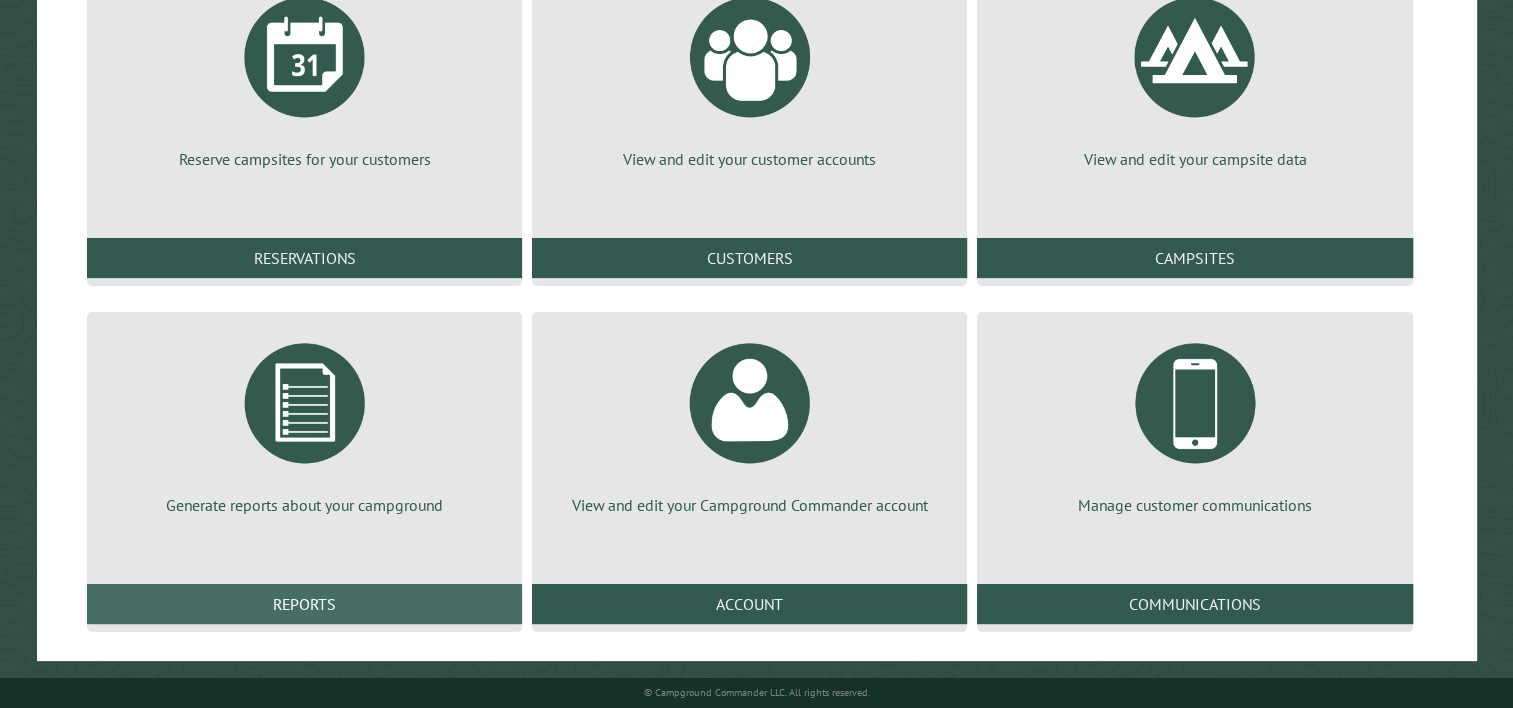 click on "Reports" at bounding box center [304, 604] 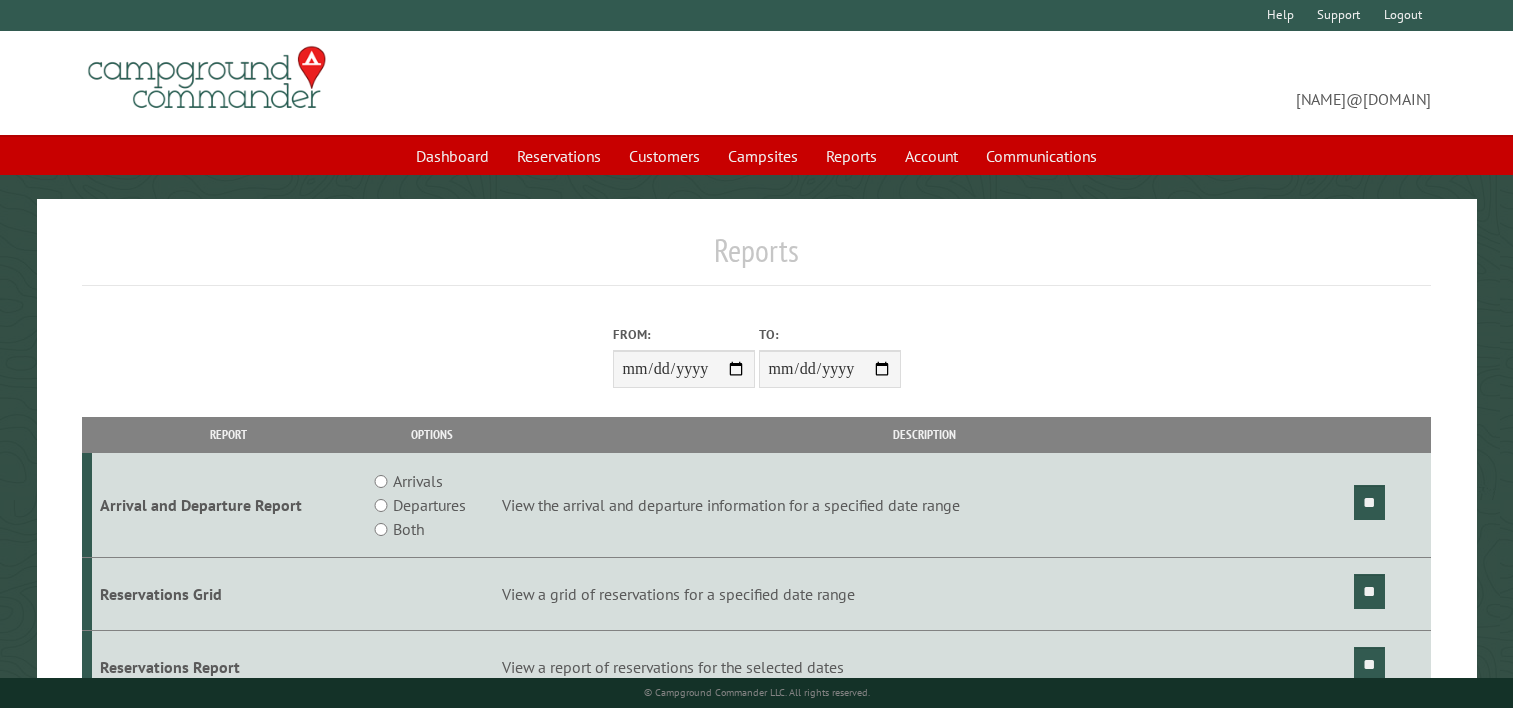 scroll, scrollTop: 0, scrollLeft: 0, axis: both 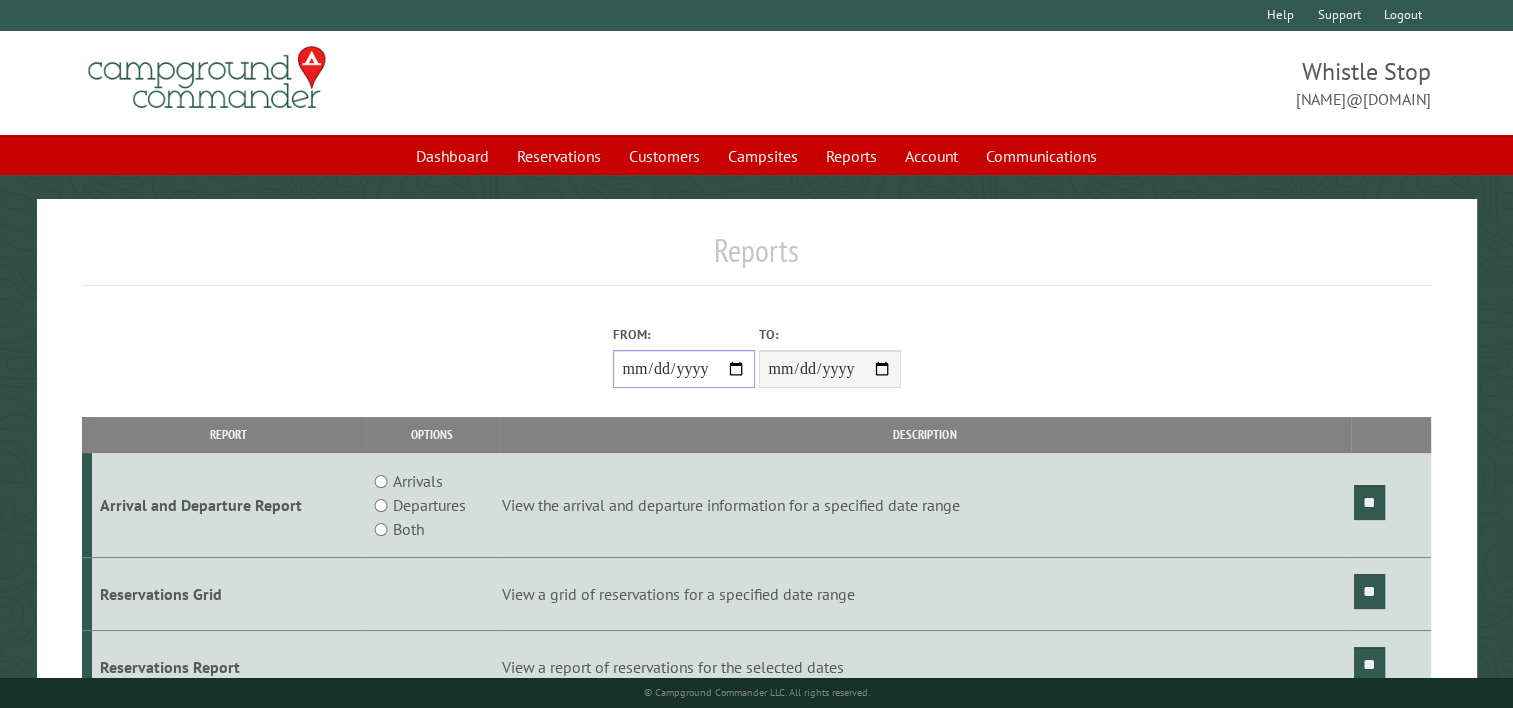 click on "From:" at bounding box center [684, 369] 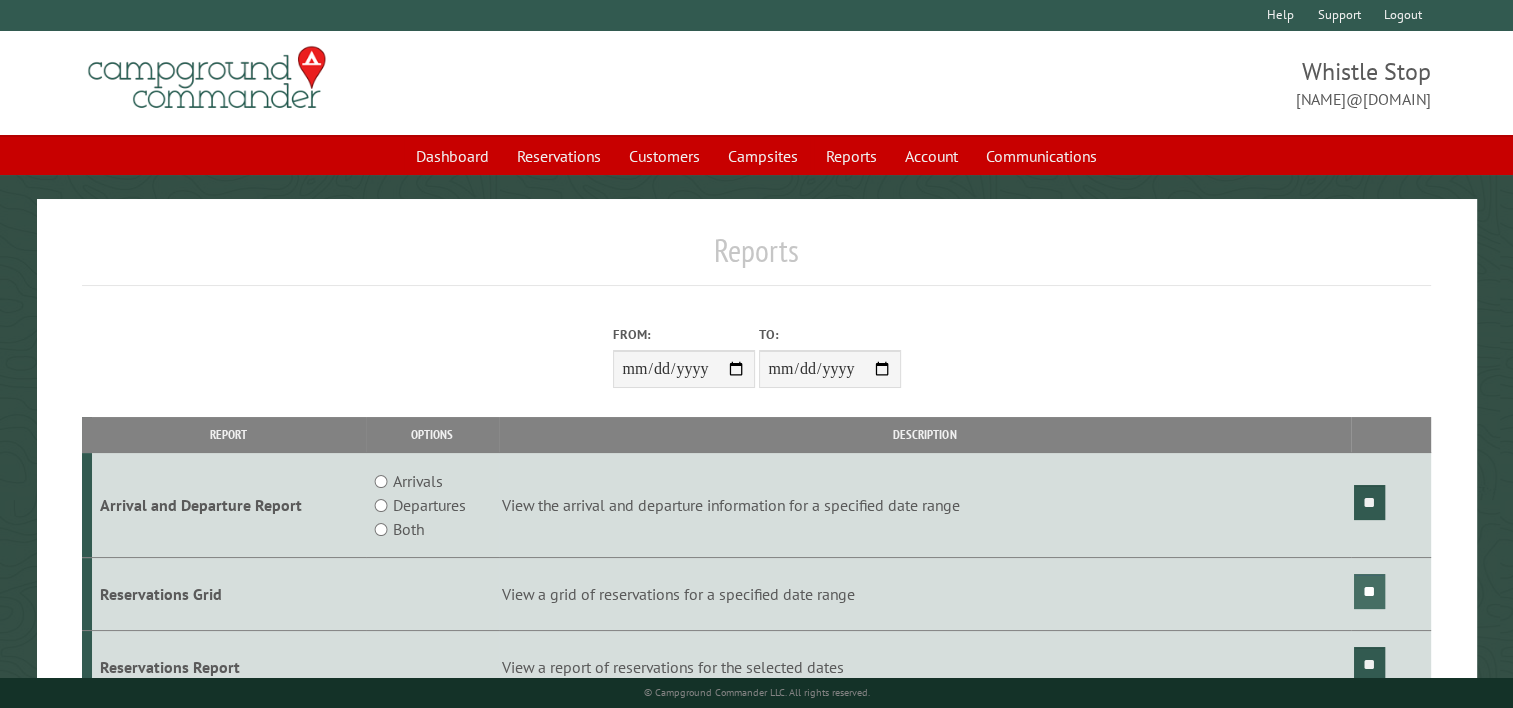 click on "**" at bounding box center (1369, 591) 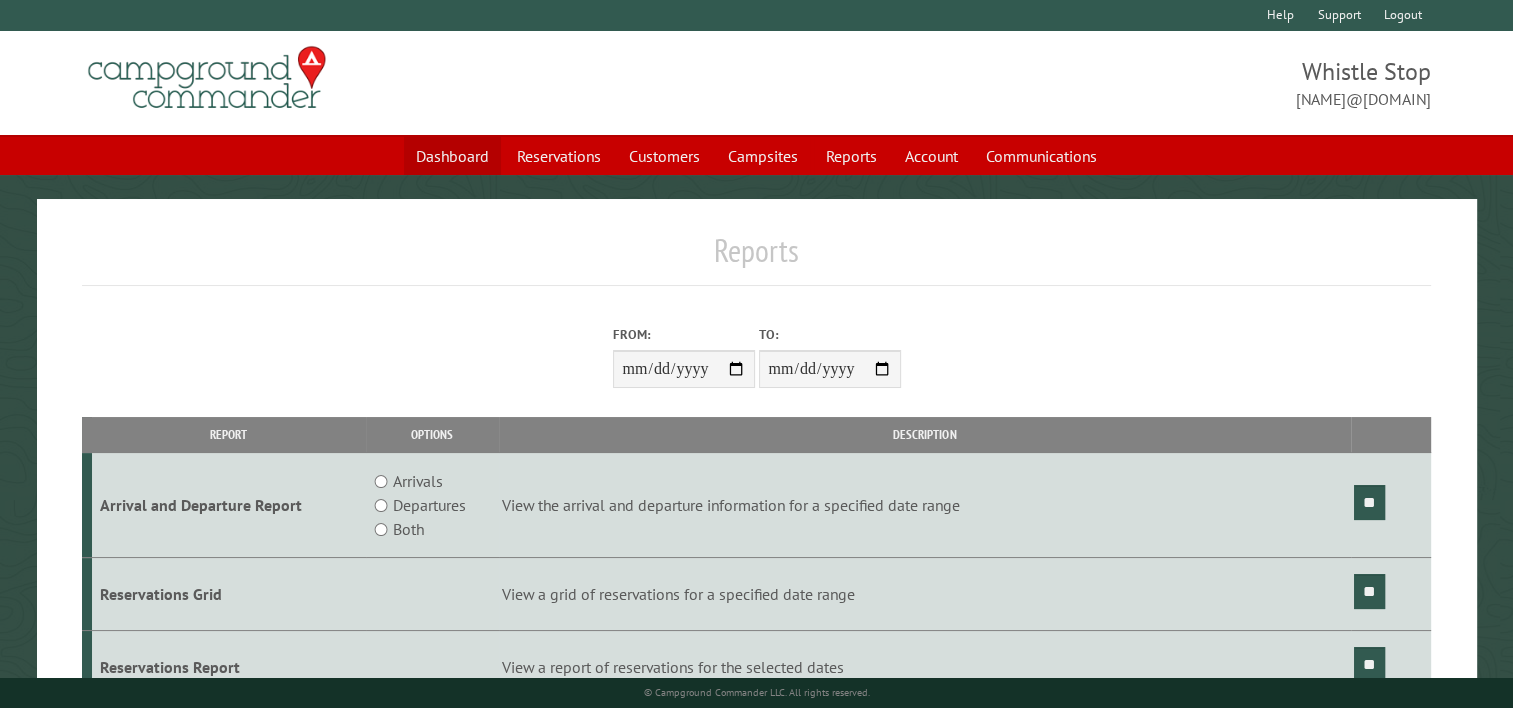 click on "Dashboard" at bounding box center (452, 156) 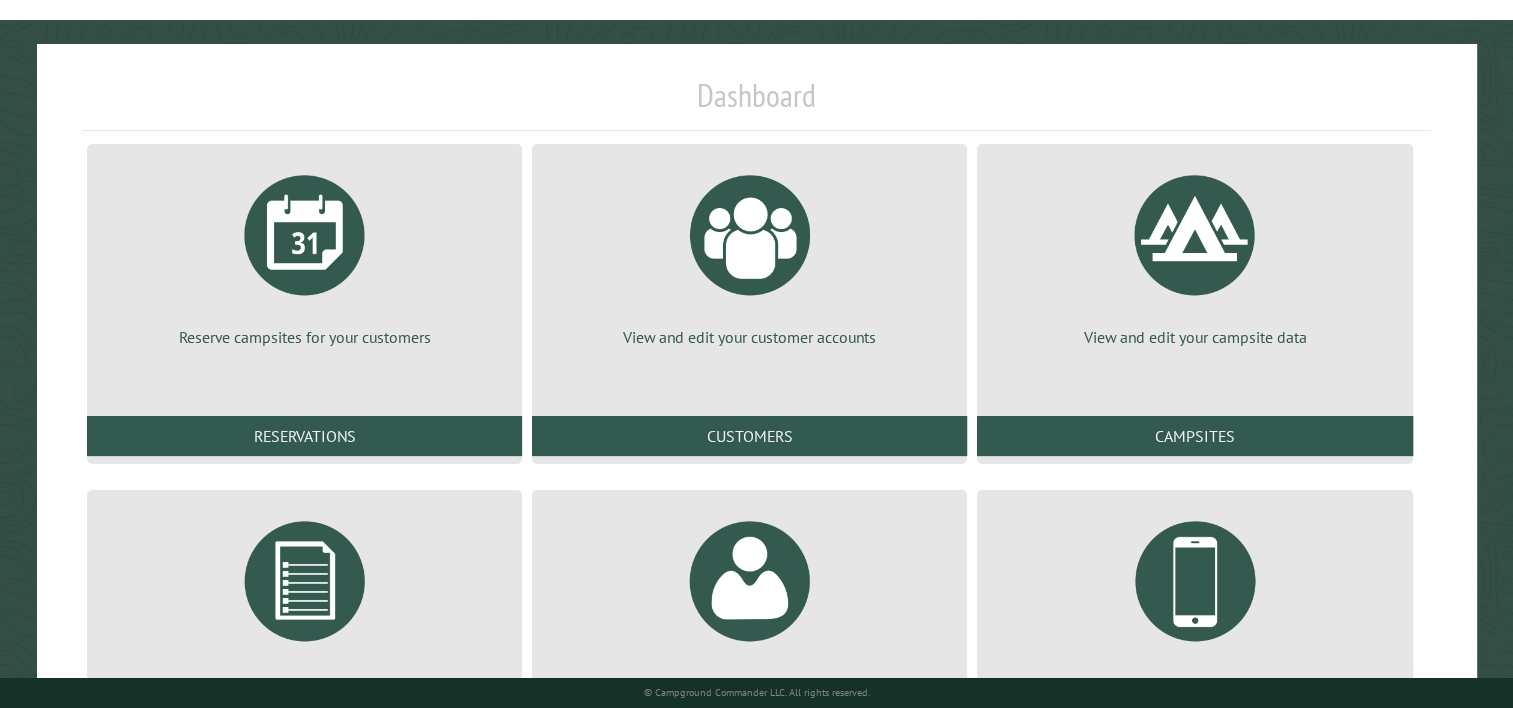 scroll, scrollTop: 200, scrollLeft: 0, axis: vertical 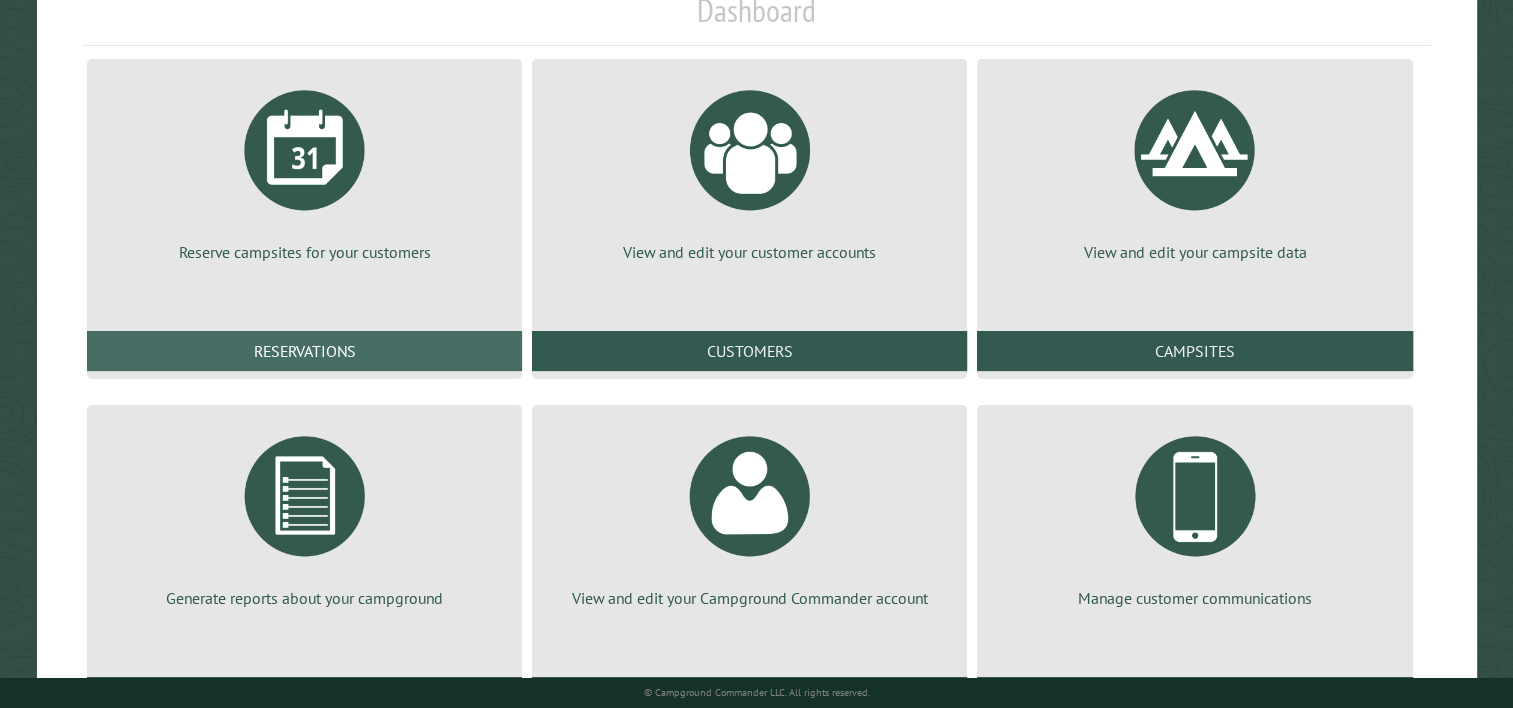 click on "Reservations" at bounding box center [304, 351] 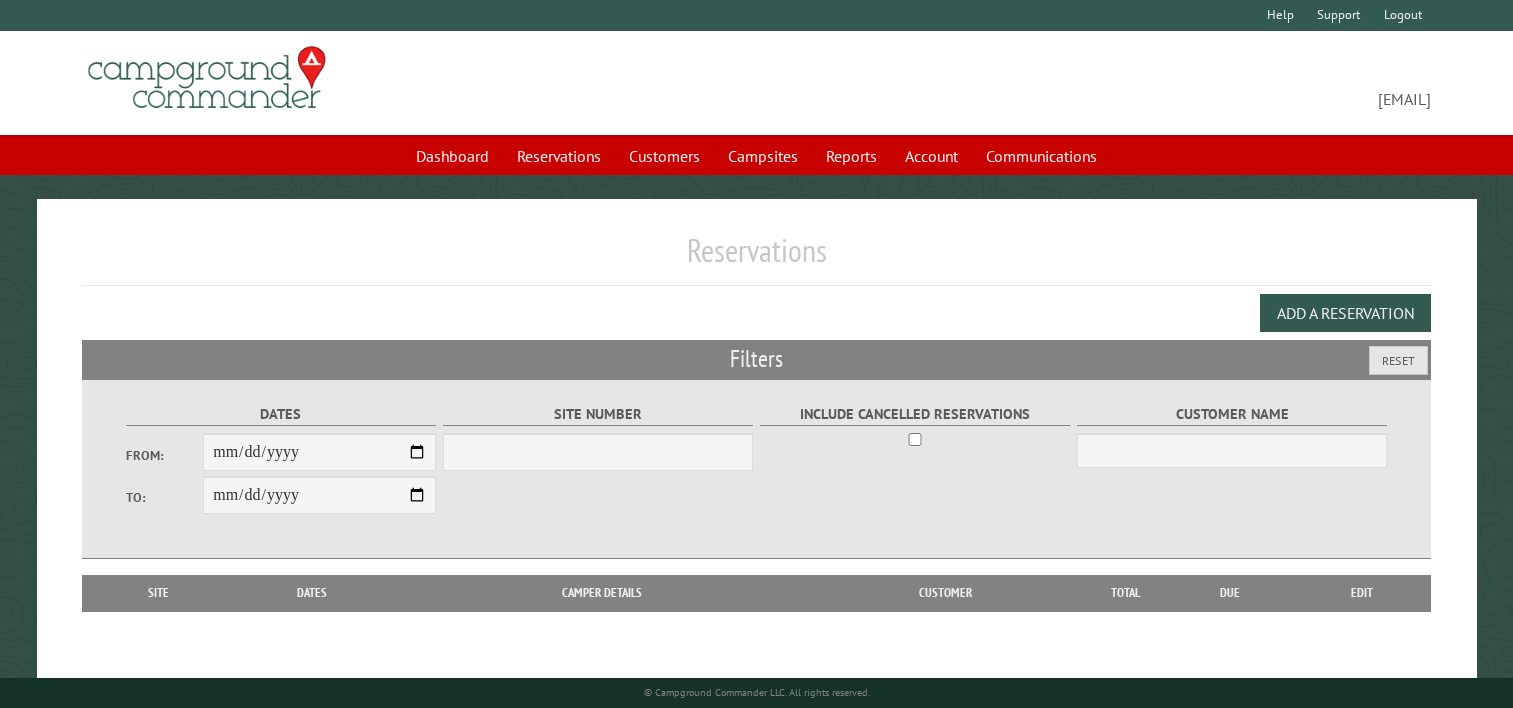scroll, scrollTop: 0, scrollLeft: 0, axis: both 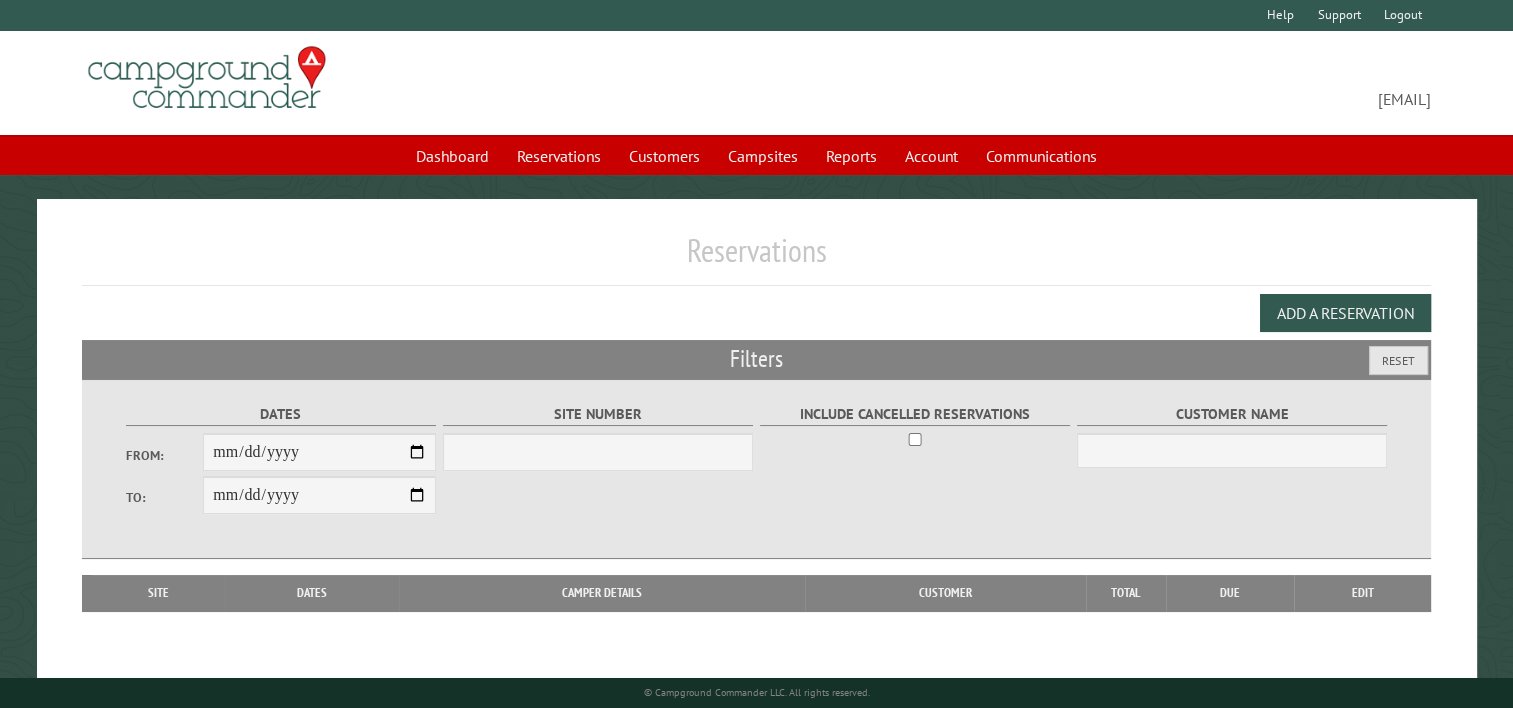 select on "***" 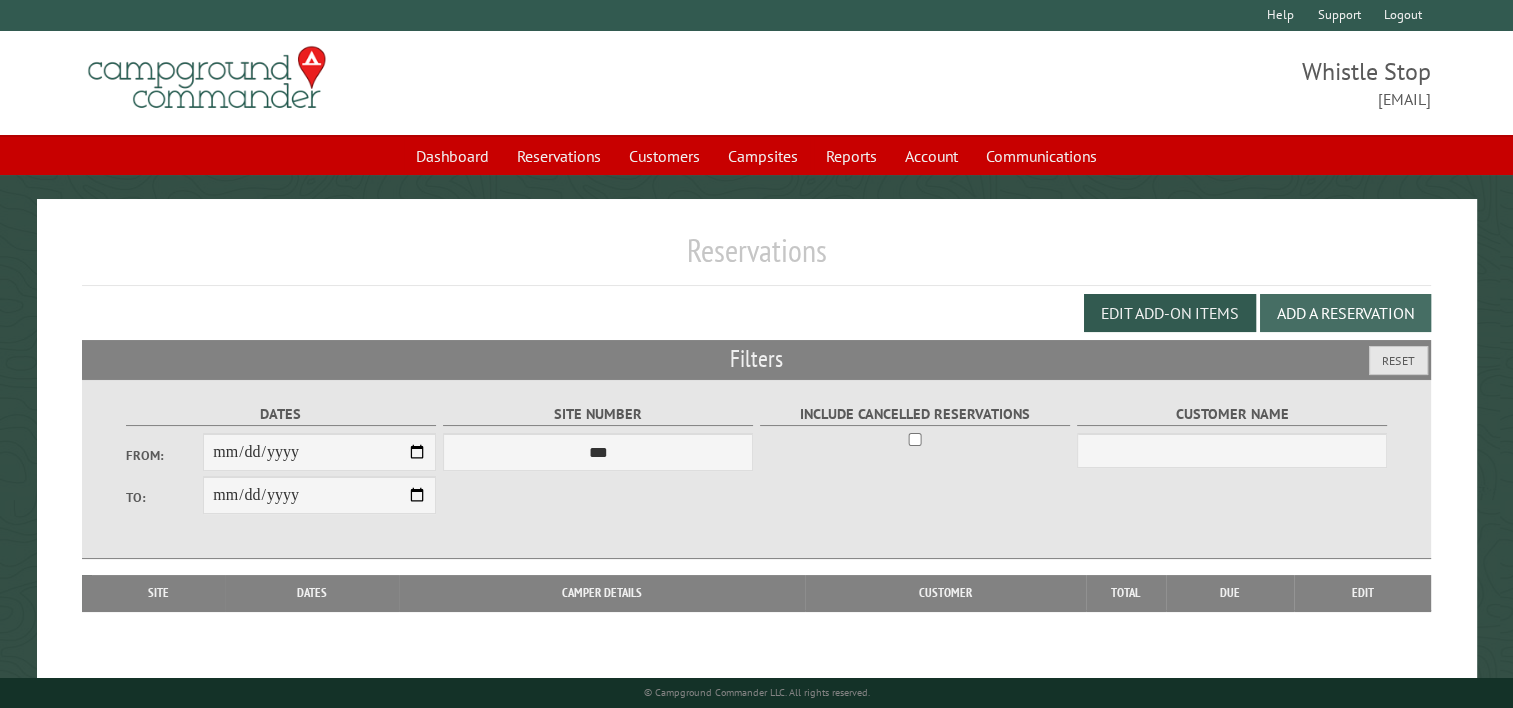 drag, startPoint x: 1294, startPoint y: 312, endPoint x: 1254, endPoint y: 324, distance: 41.761227 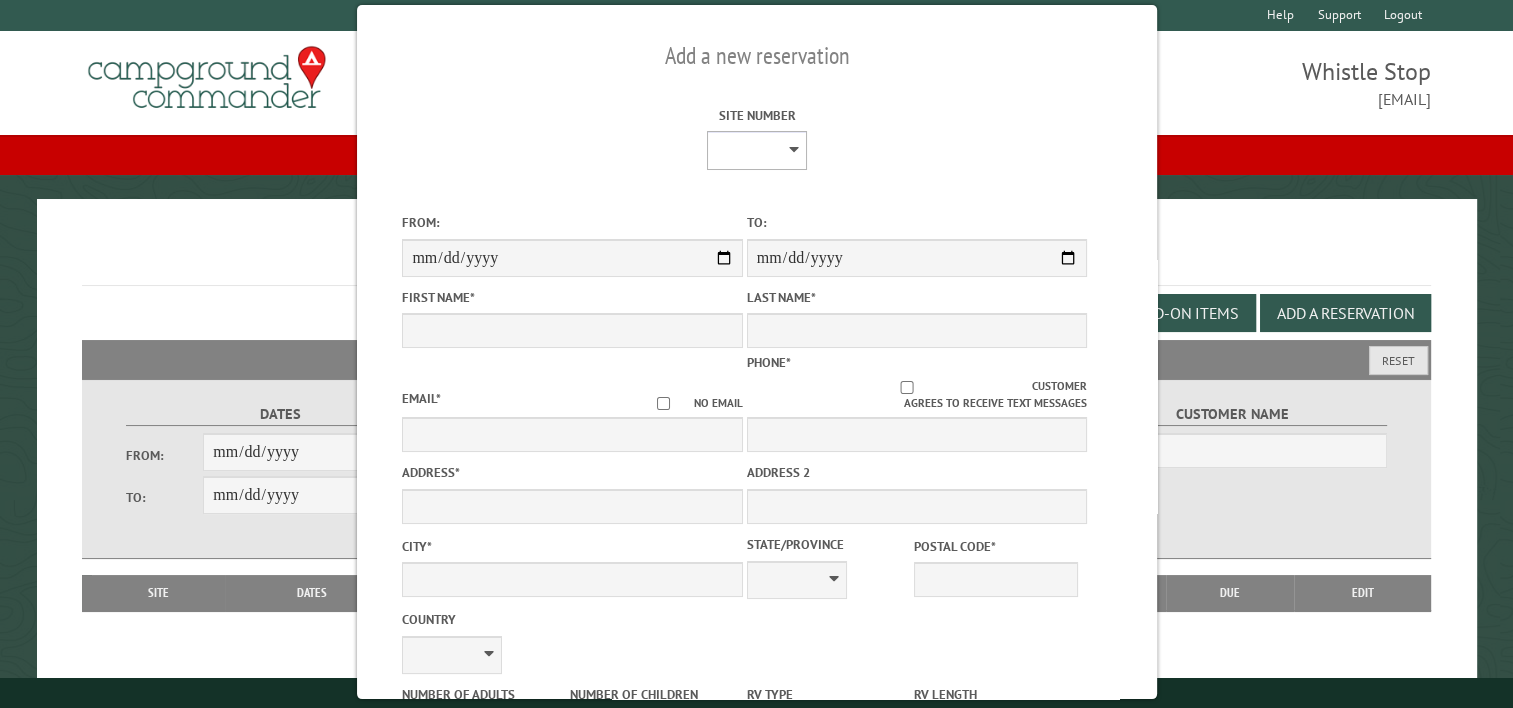 click on "* * * * * ** * * * * ** *** ** ** ** ** ** ** ** ** ** ** ** ** ** ** ** ** ** ** ** ** ** ** ** ** ** ** ** ** ** ** ** ** ** ** ** ** *** *** *** *** *** *** *** *** **** **** **** ****" at bounding box center [757, 150] 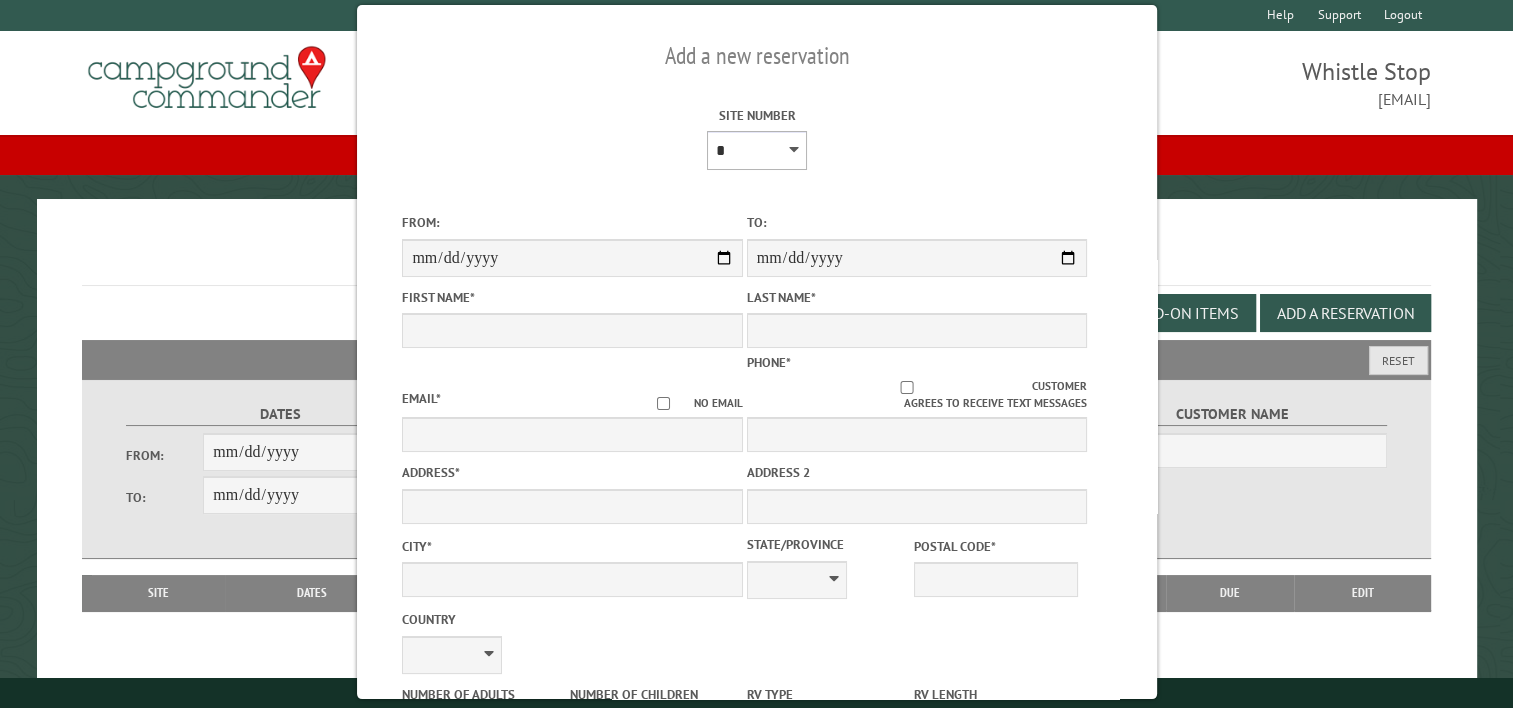 click on "* * * * * ** * * * * ** *** ** ** ** ** ** ** ** ** ** ** ** ** ** ** ** ** ** ** ** ** ** ** ** ** ** ** ** ** ** ** ** ** ** ** ** ** *** *** *** *** *** *** *** *** **** **** **** ****" at bounding box center [757, 150] 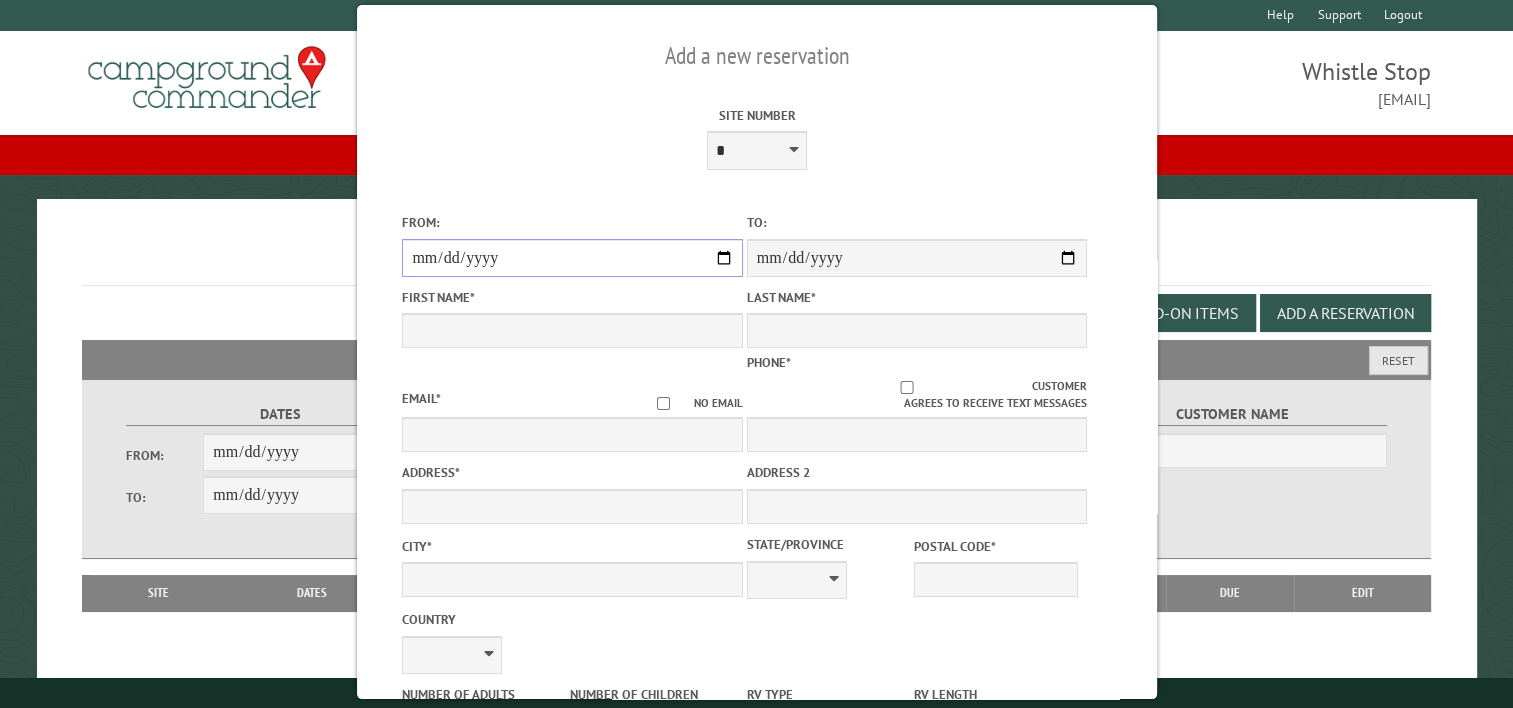 click on "From:" at bounding box center [572, 258] 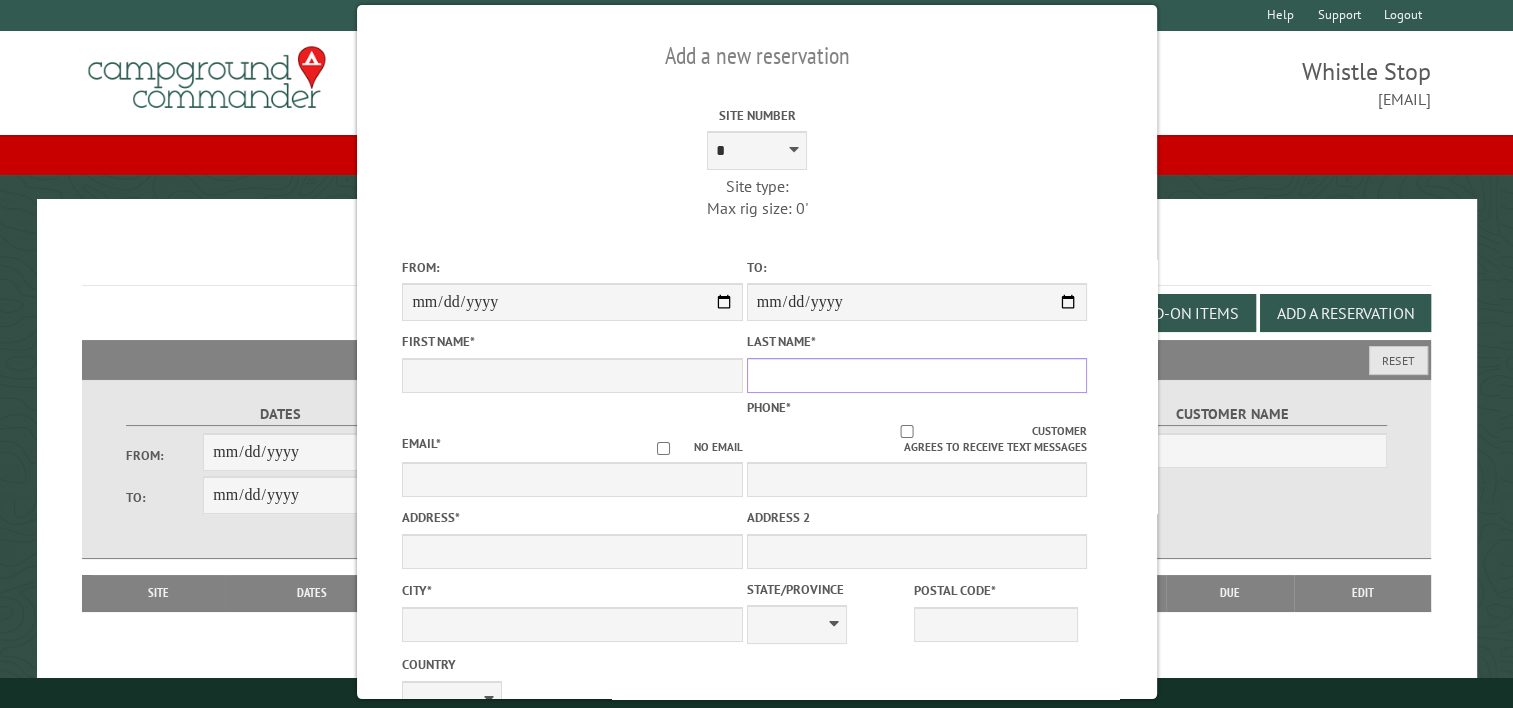 click on "Last Name *" at bounding box center [916, 375] 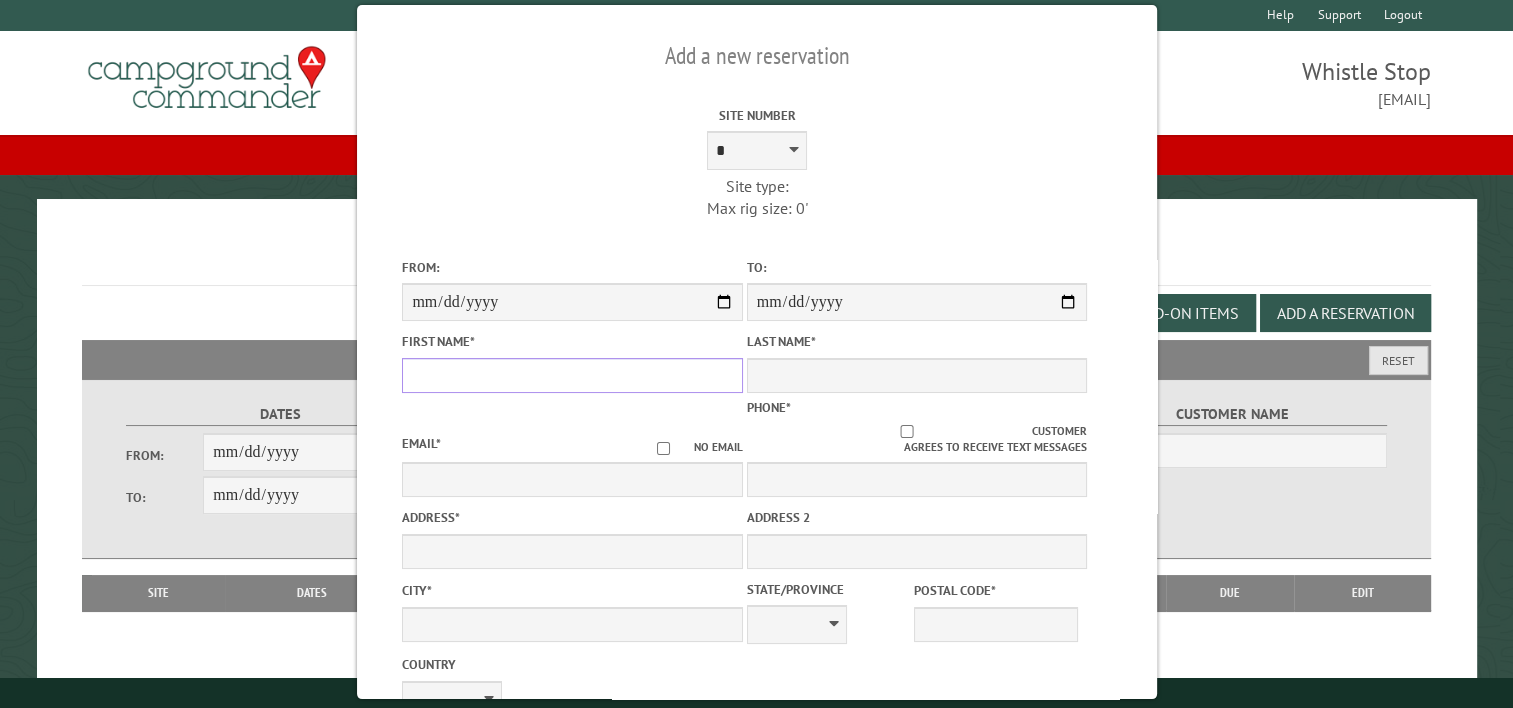 click on "First Name *" at bounding box center [572, 375] 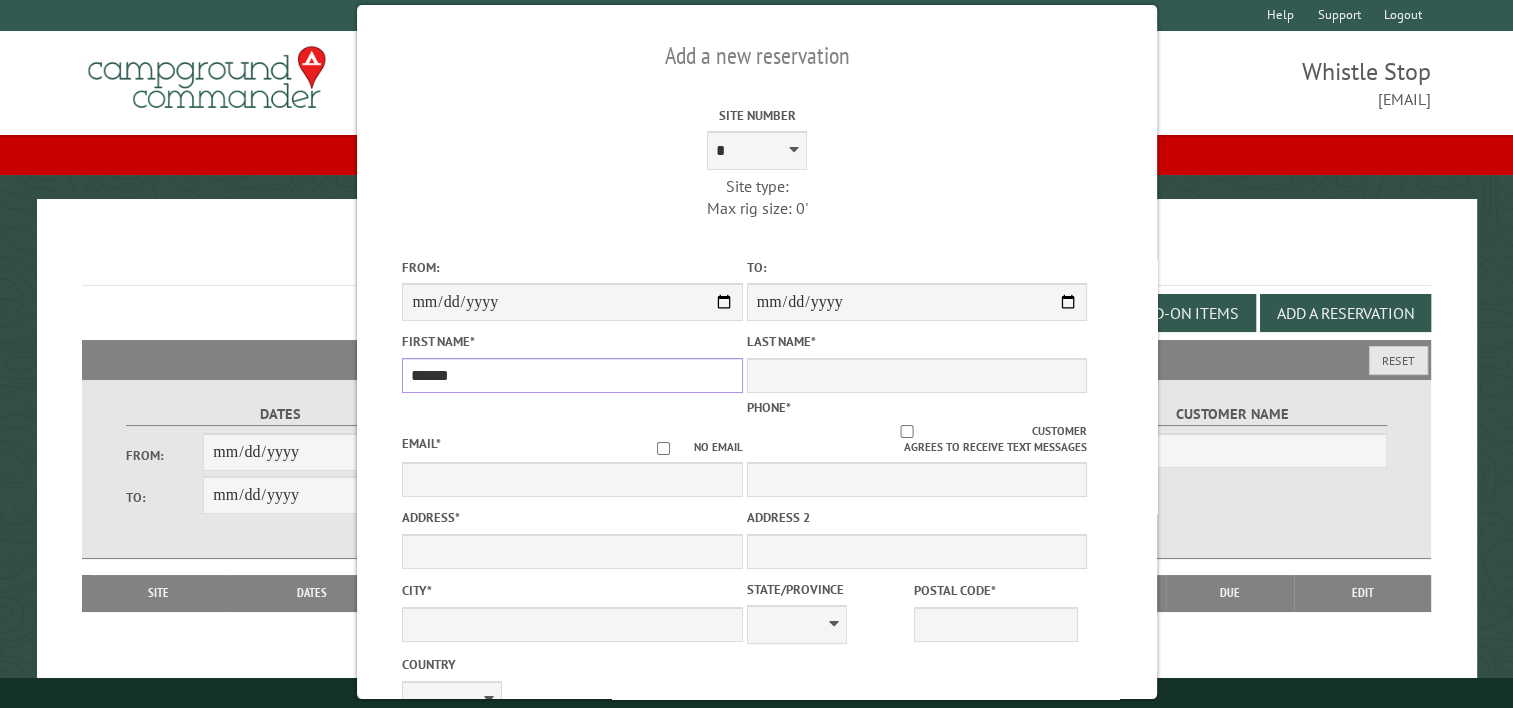 type on "******" 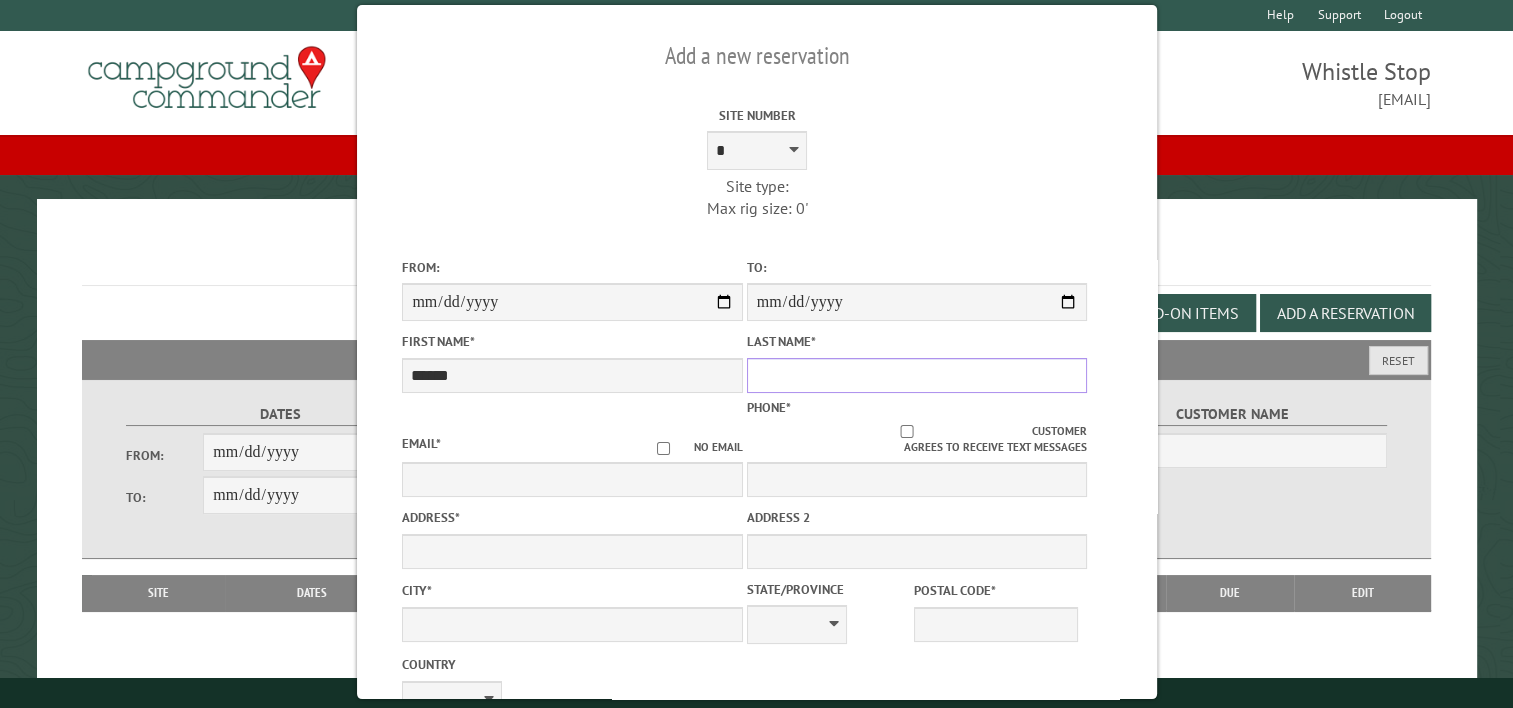 type on "*" 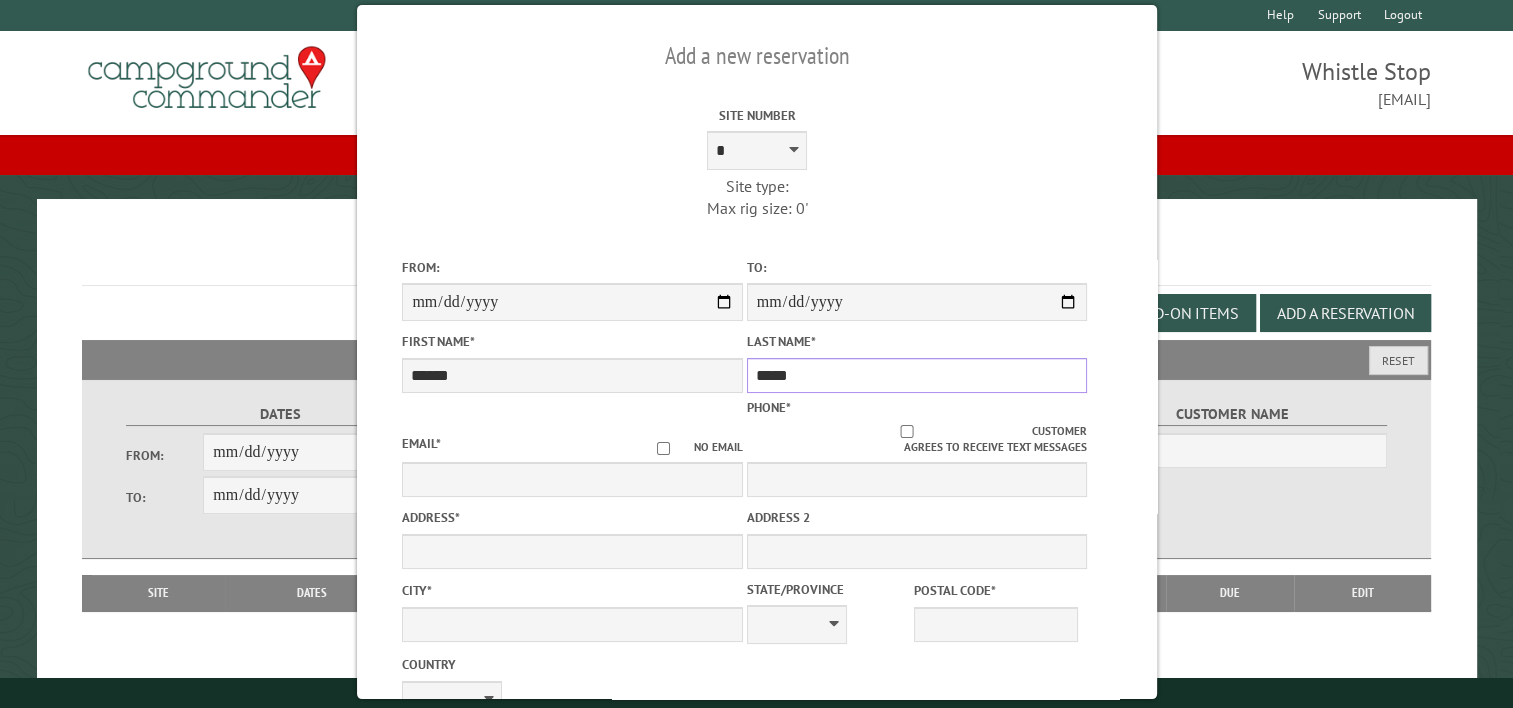 type on "*****" 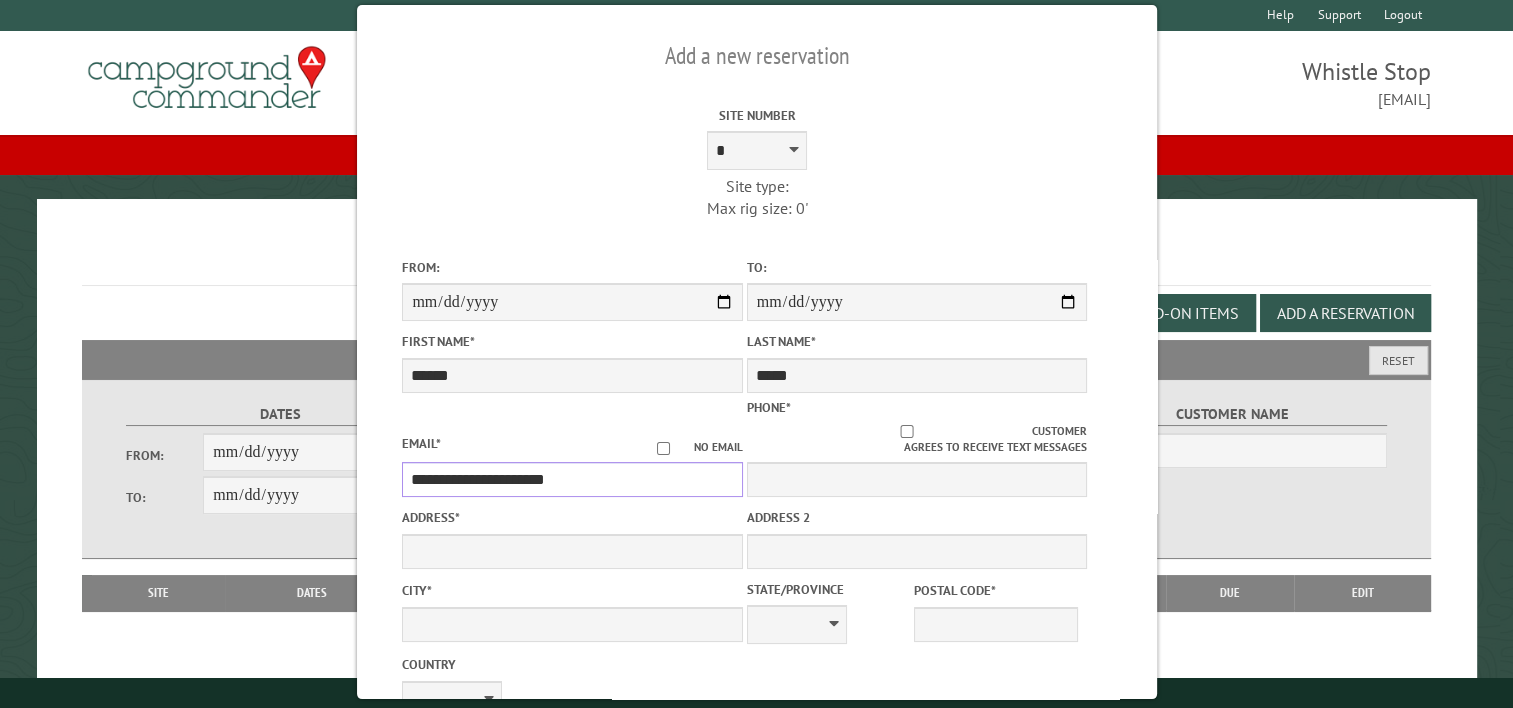 type on "**********" 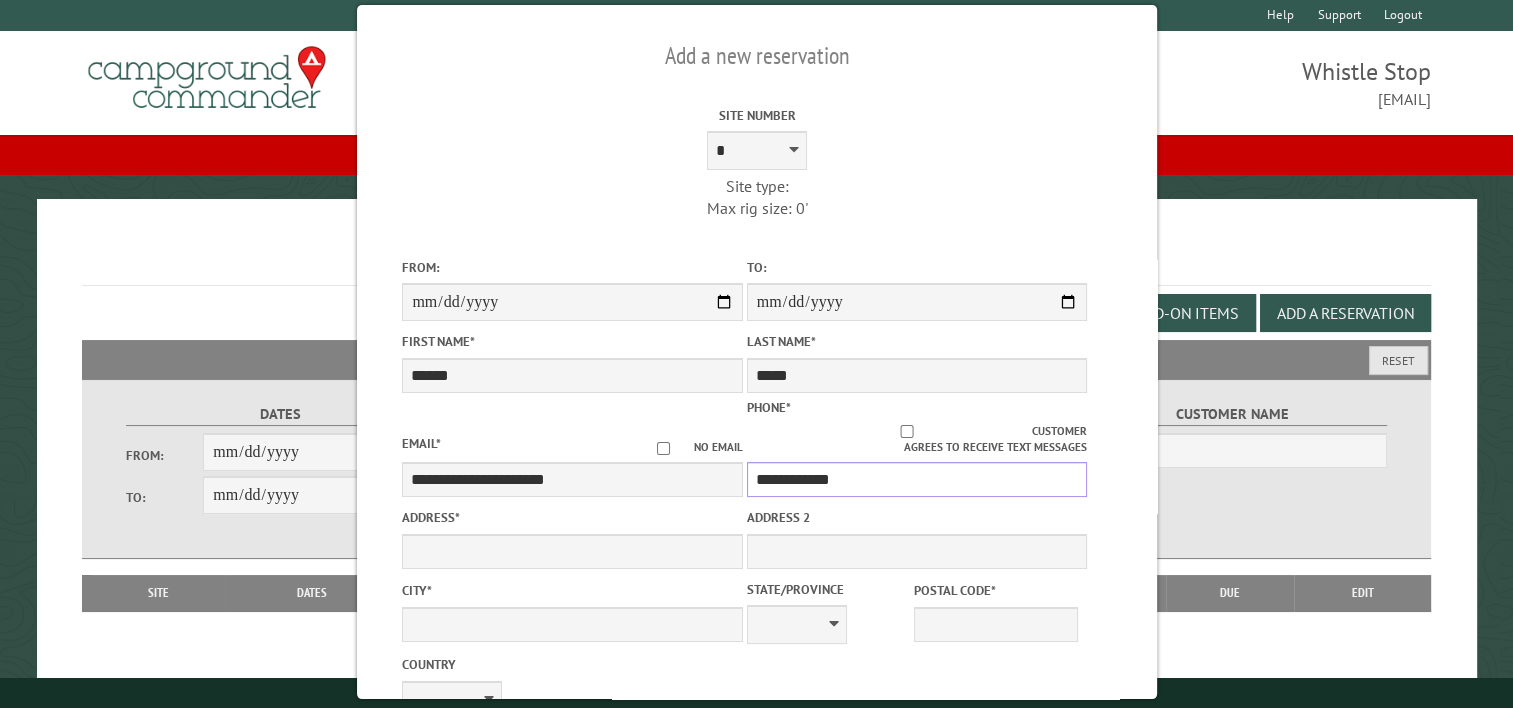 type on "**********" 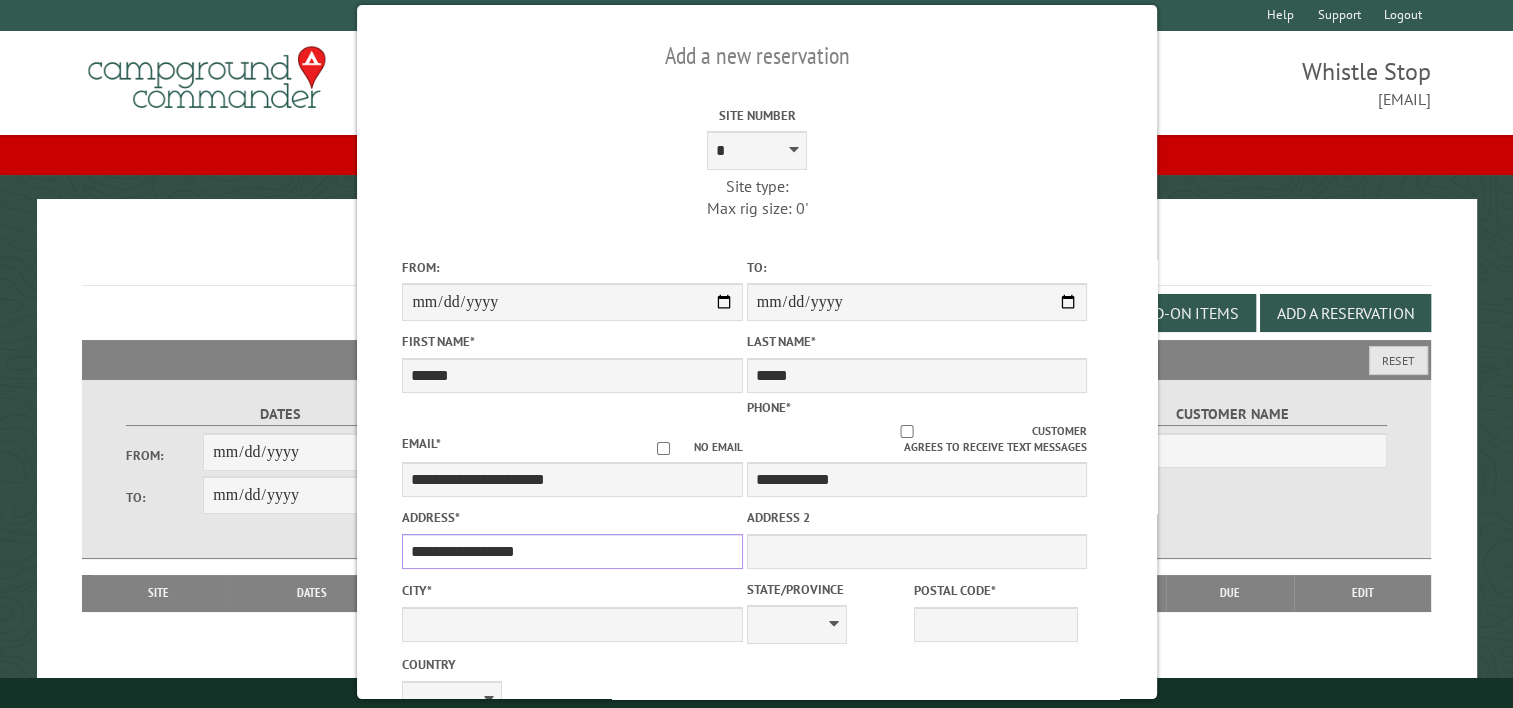 type on "**********" 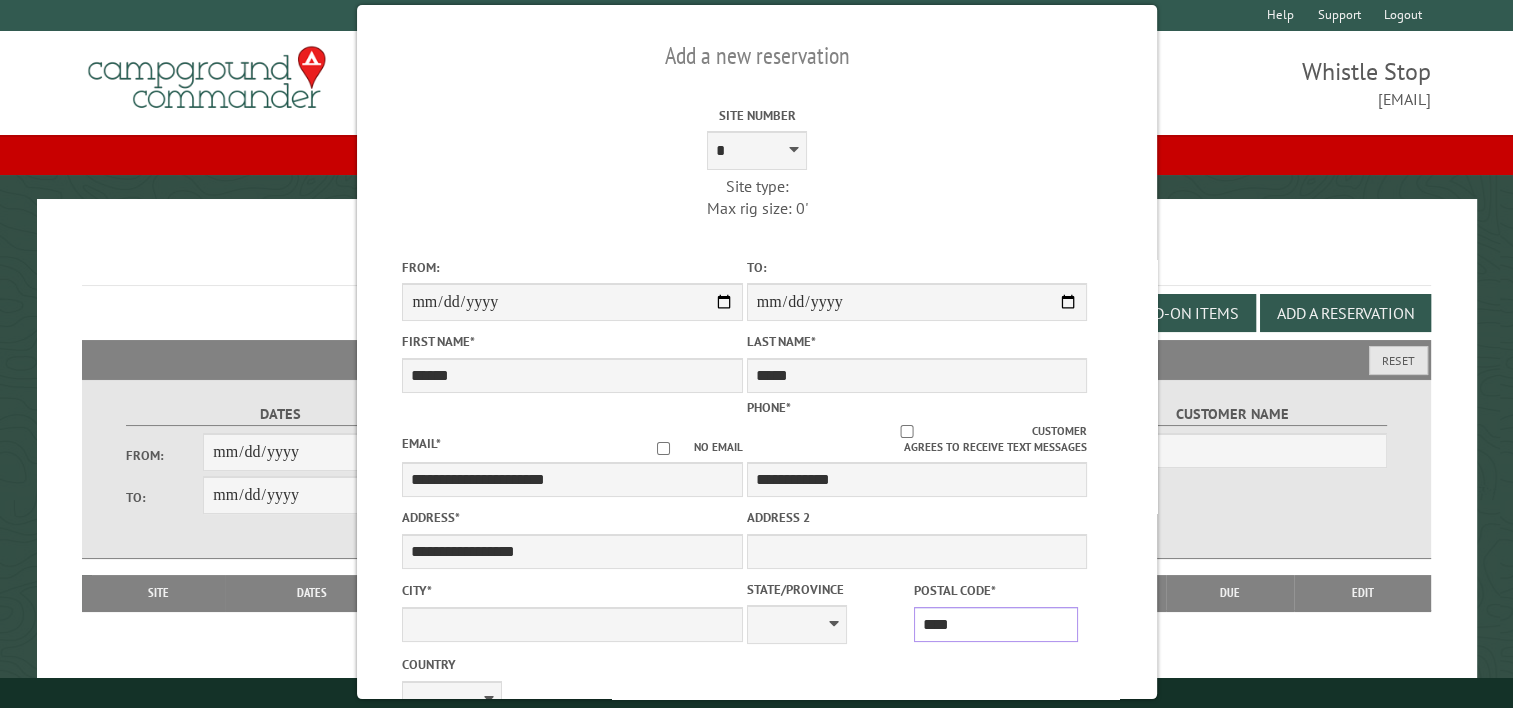 type on "*****" 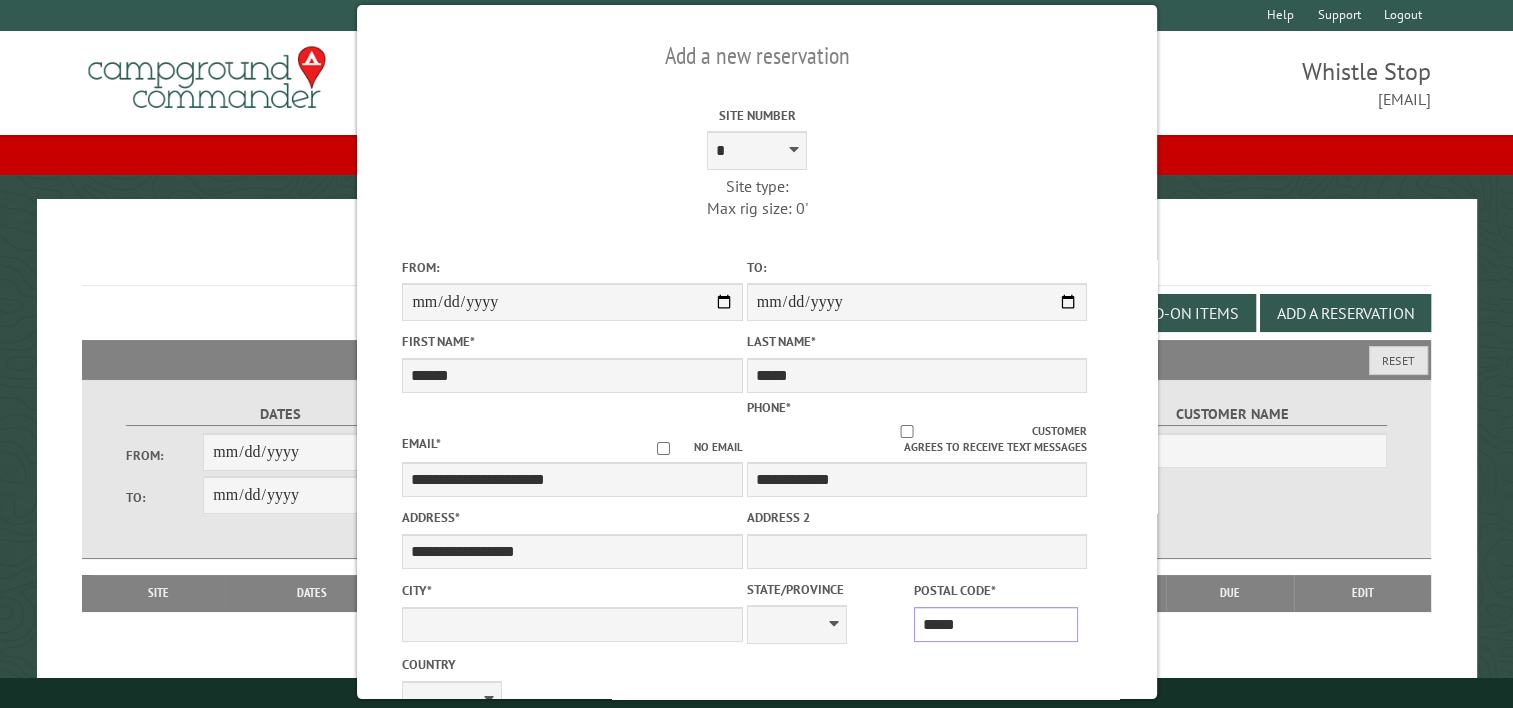 type on "*********" 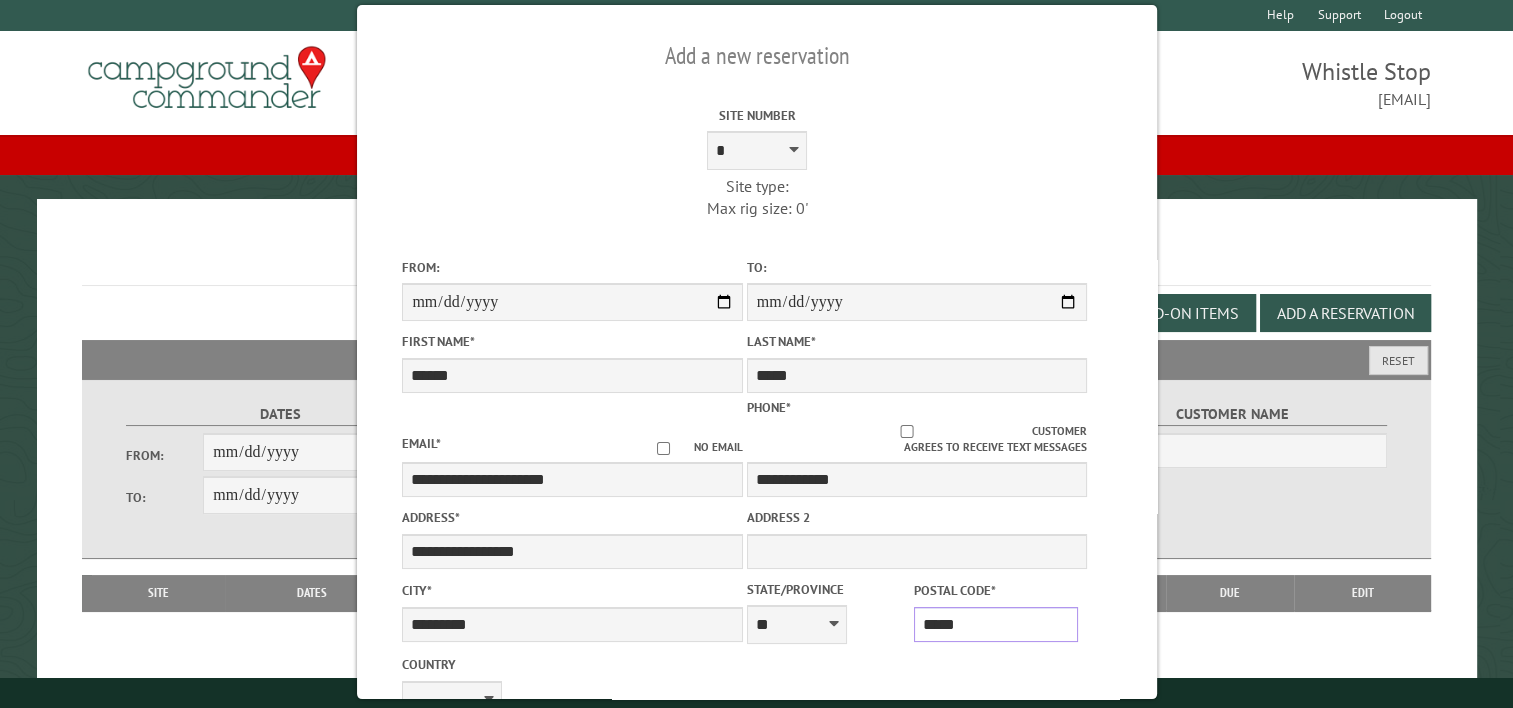 type on "*****" 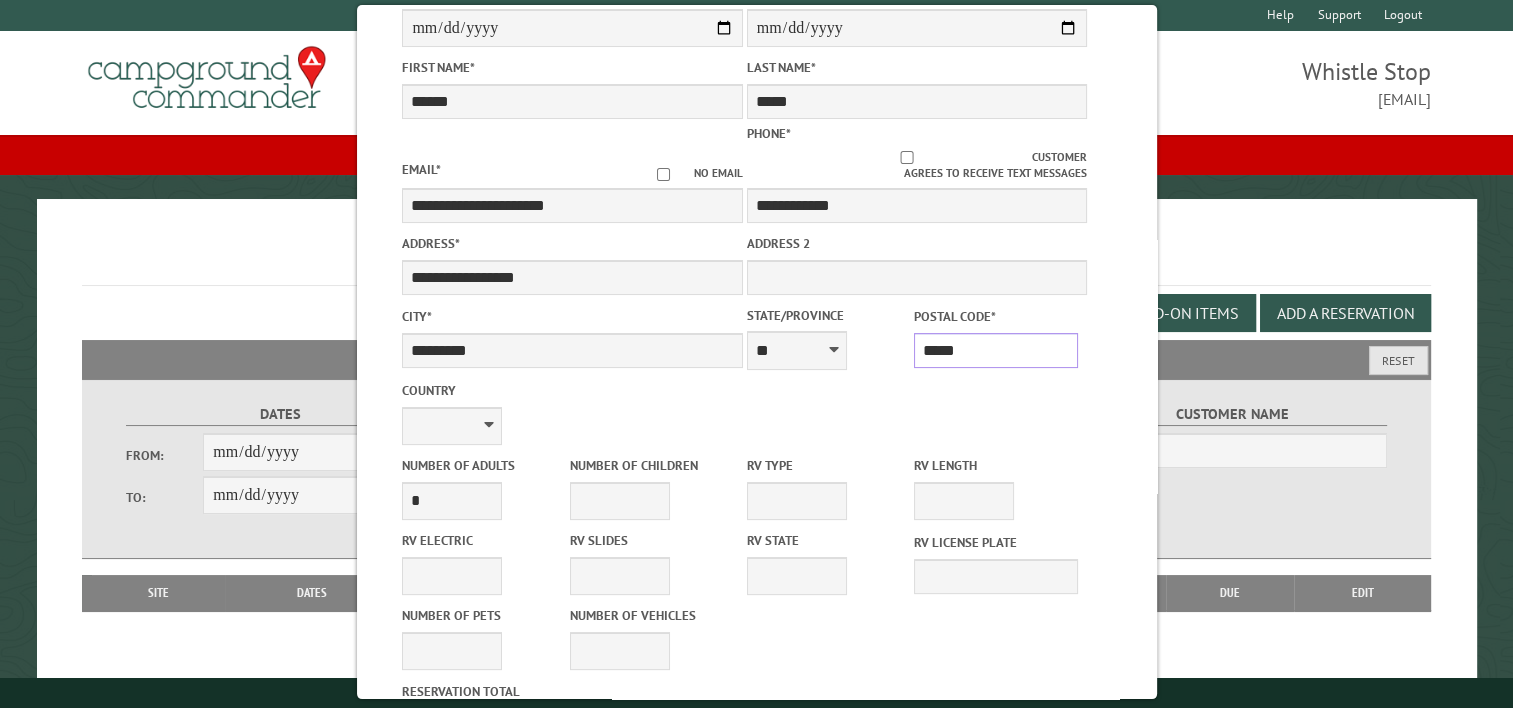 scroll, scrollTop: 400, scrollLeft: 0, axis: vertical 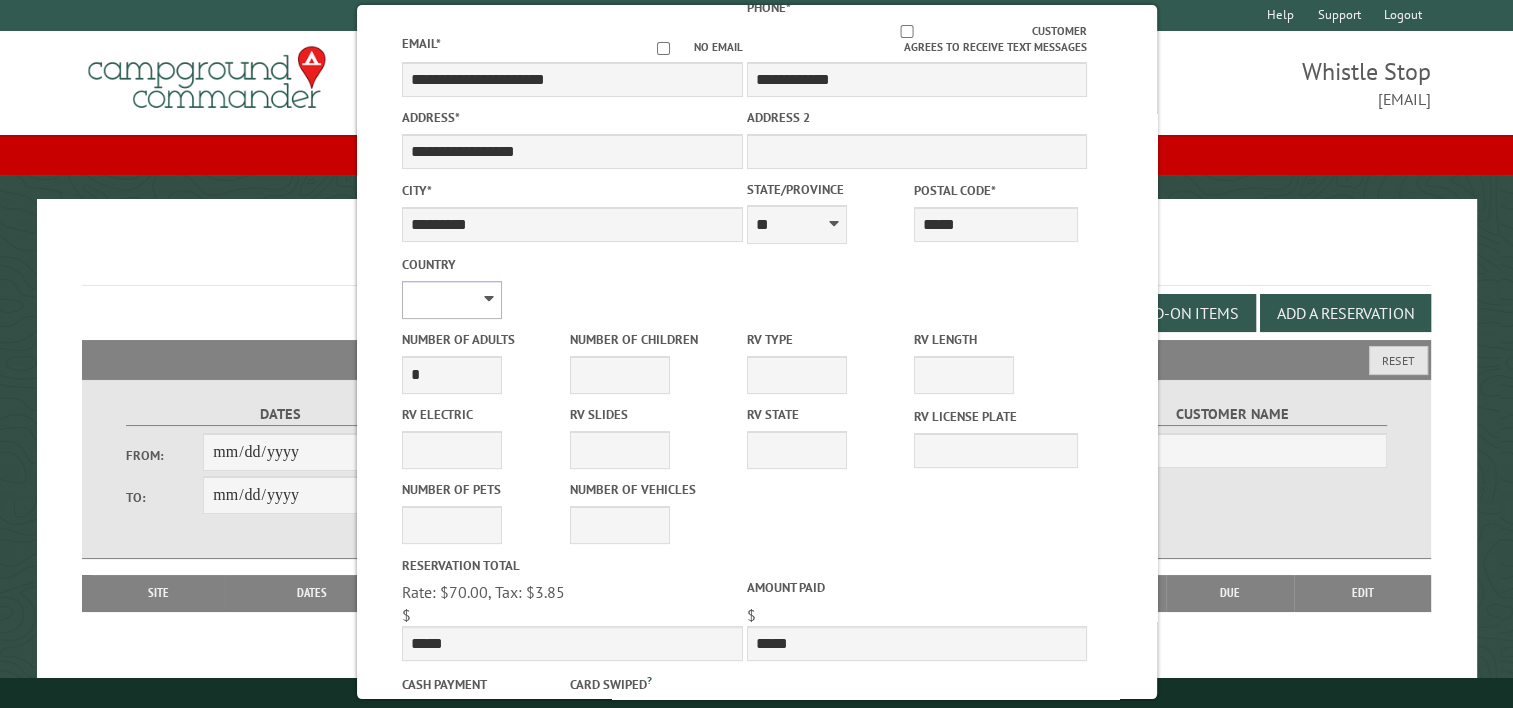 click on "**********" at bounding box center [452, 300] 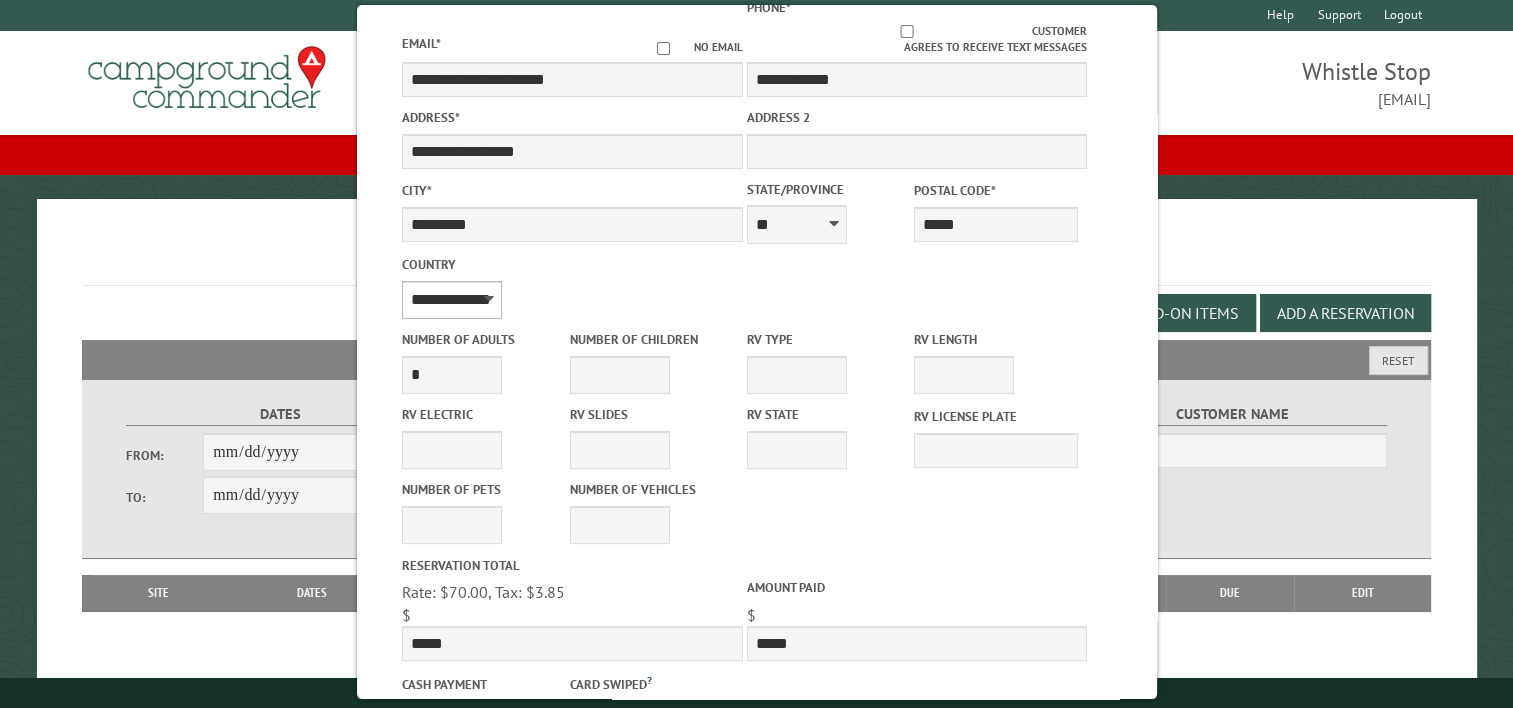 click on "**********" at bounding box center (452, 300) 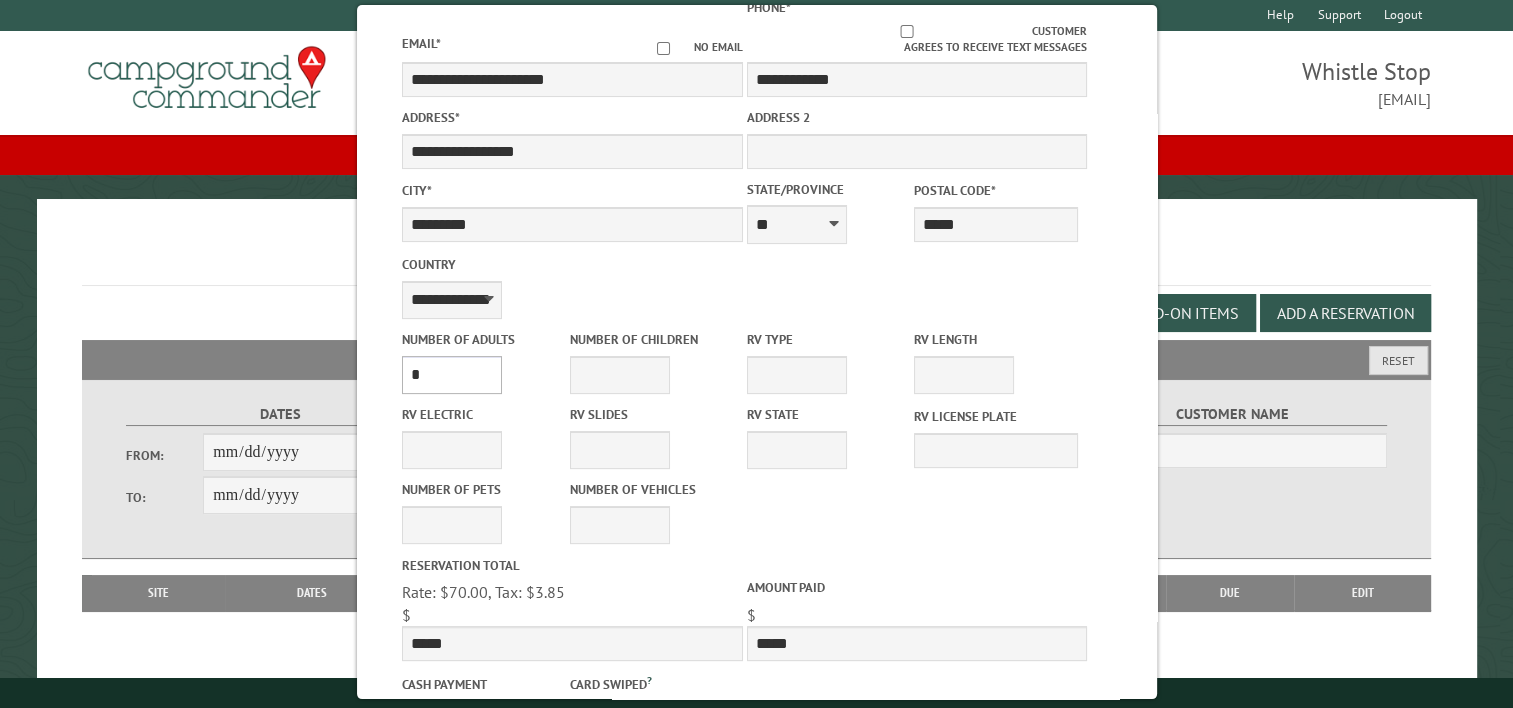 click on "* * * * * * * * * * **" at bounding box center (452, 375) 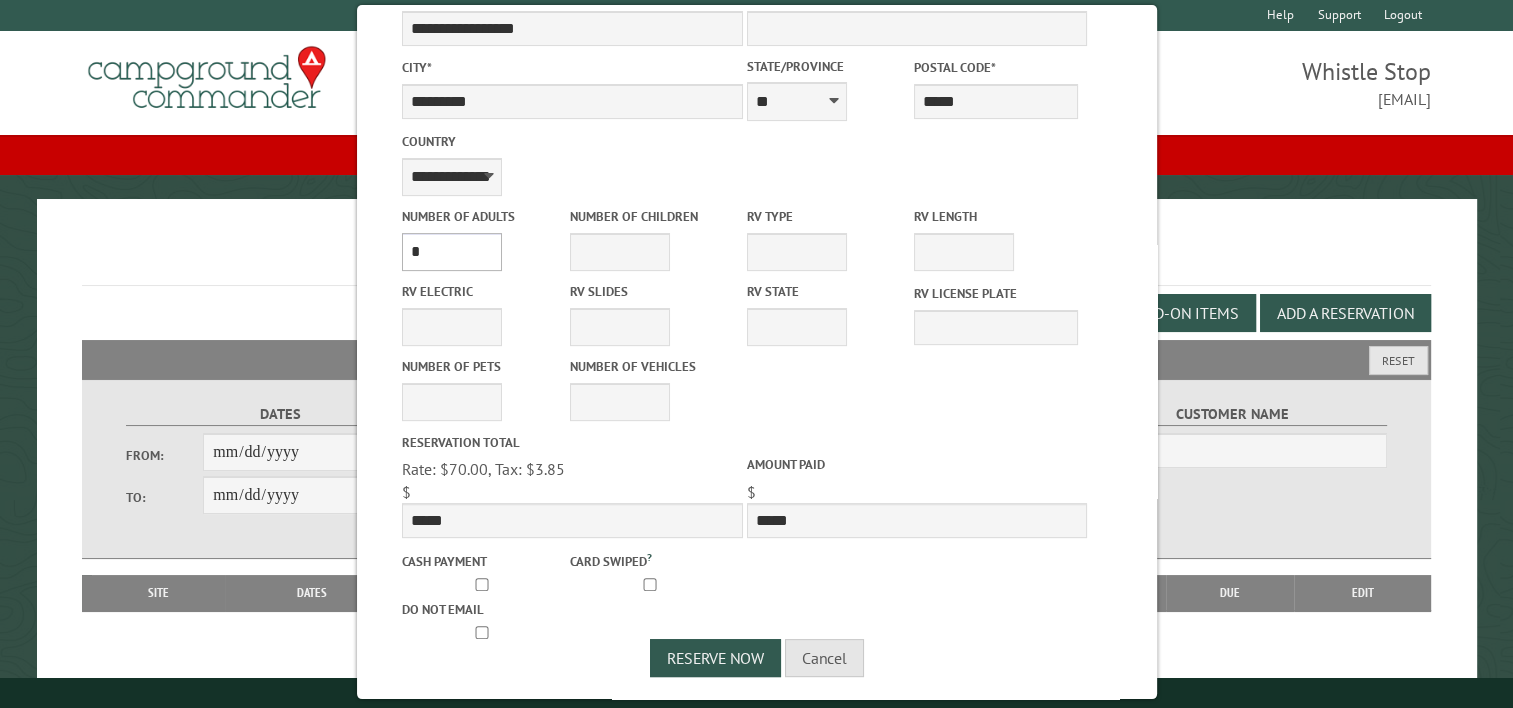 scroll, scrollTop: 525, scrollLeft: 0, axis: vertical 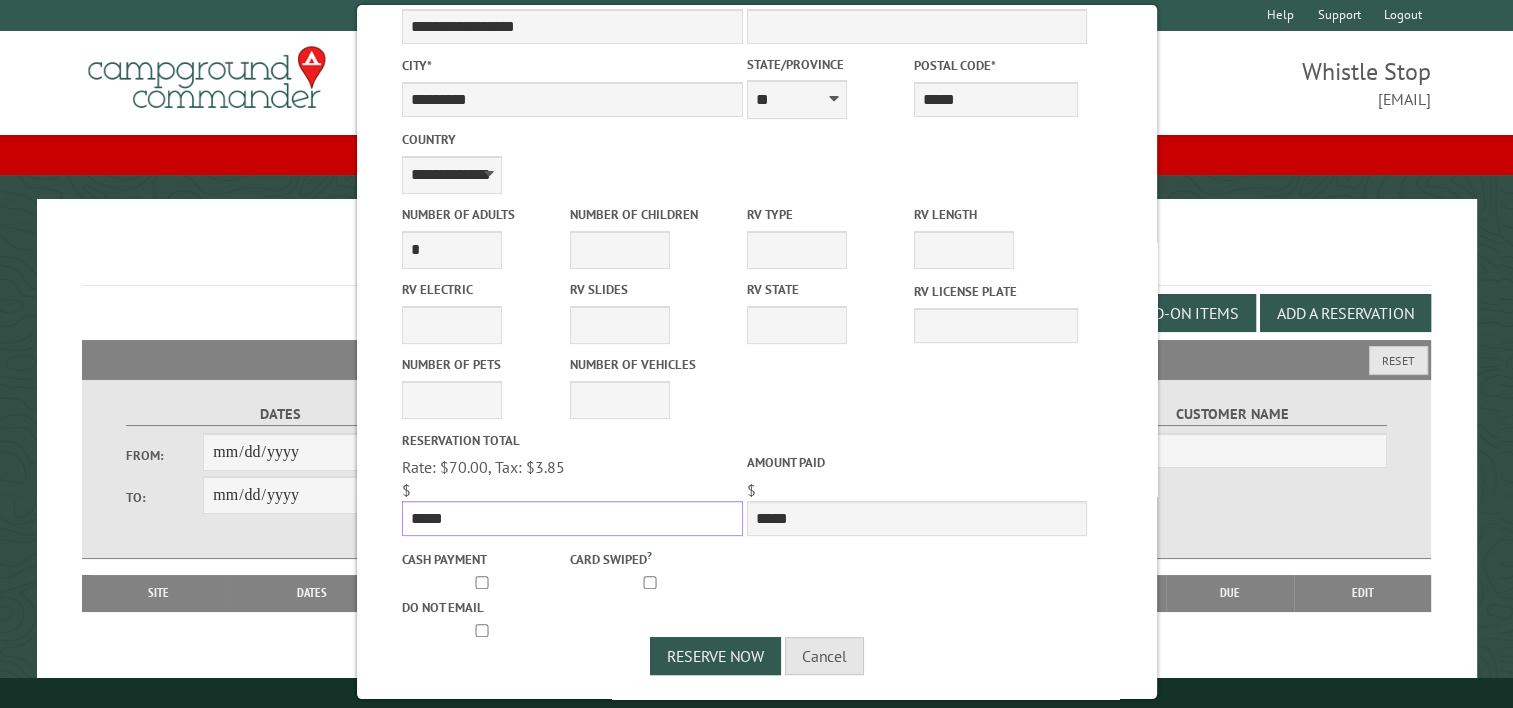drag, startPoint x: 396, startPoint y: 519, endPoint x: 237, endPoint y: 528, distance: 159.25452 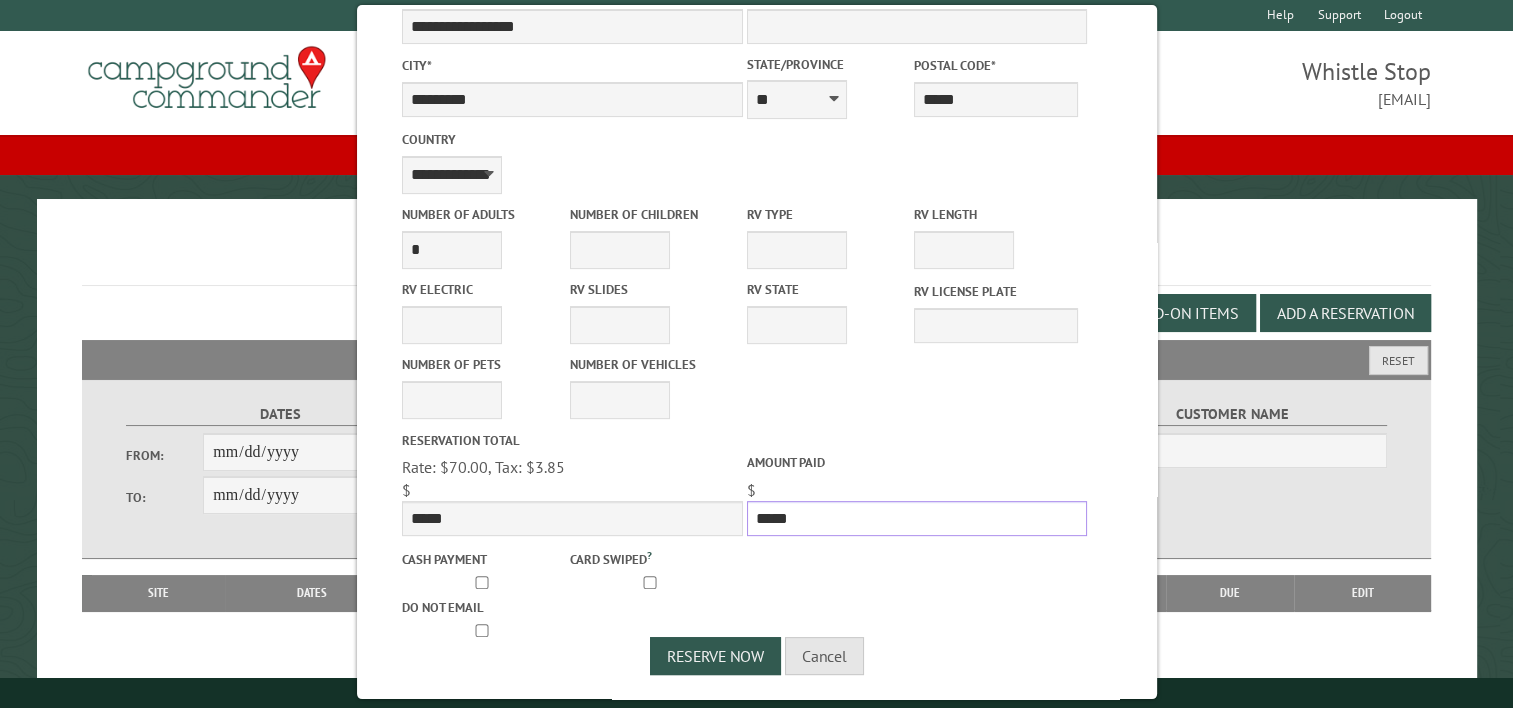 drag, startPoint x: 820, startPoint y: 504, endPoint x: 676, endPoint y: 528, distance: 145.9863 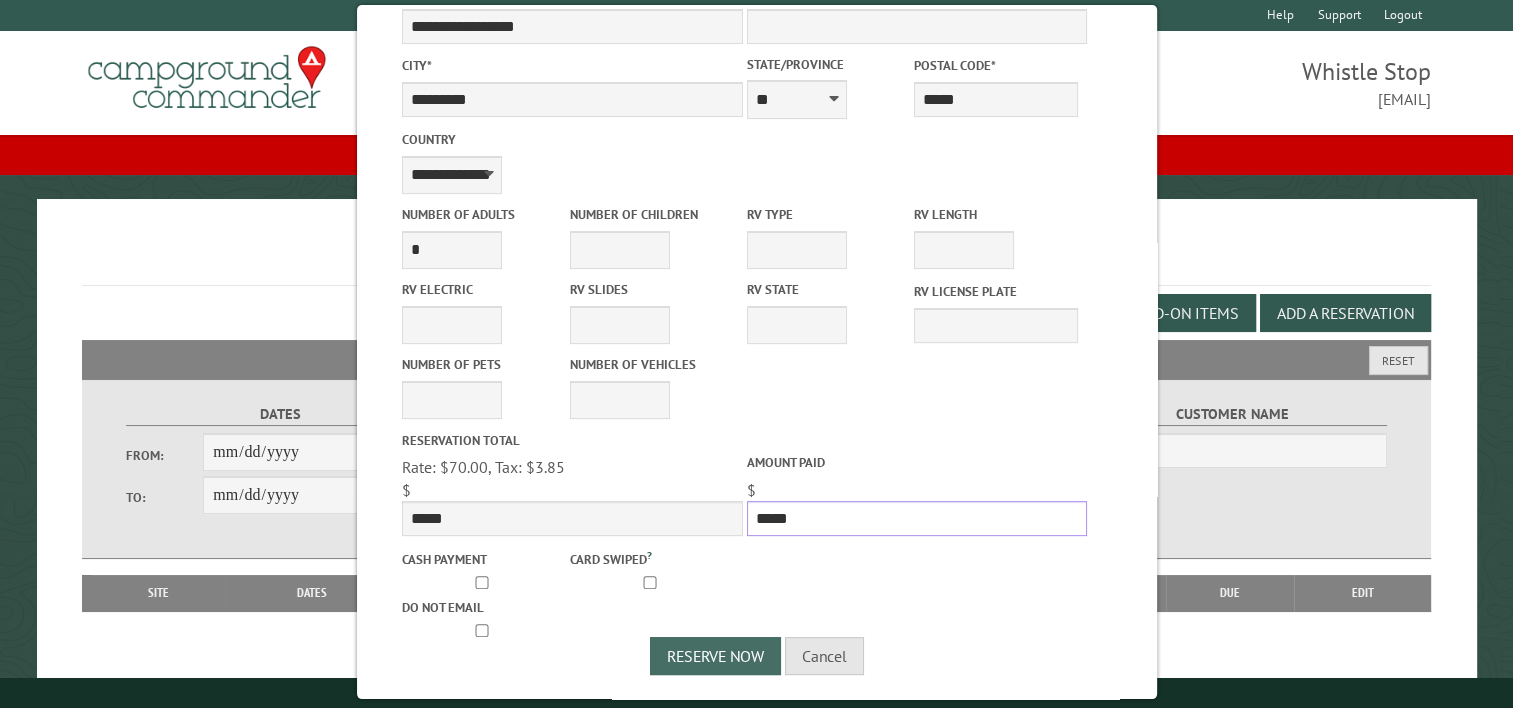 type on "*****" 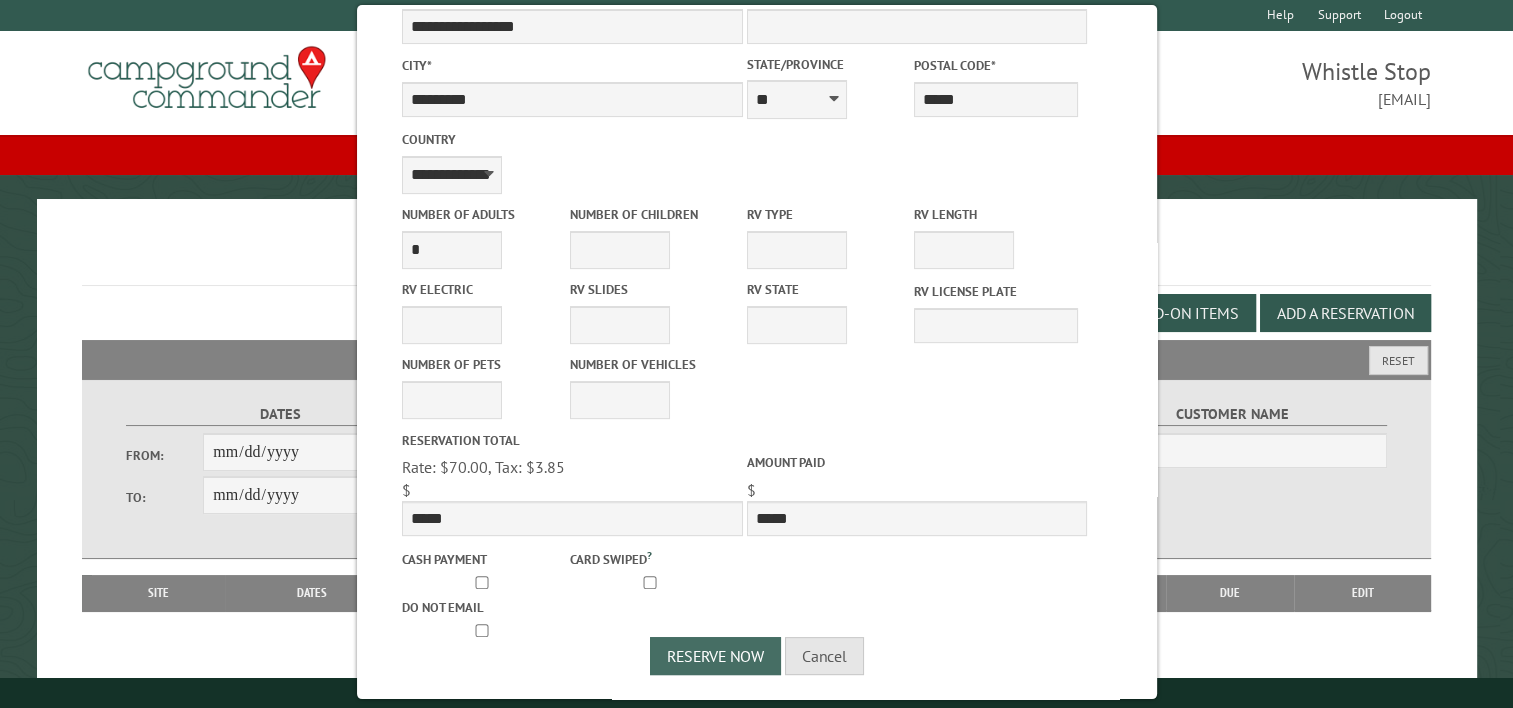 click on "Reserve Now" at bounding box center [715, 656] 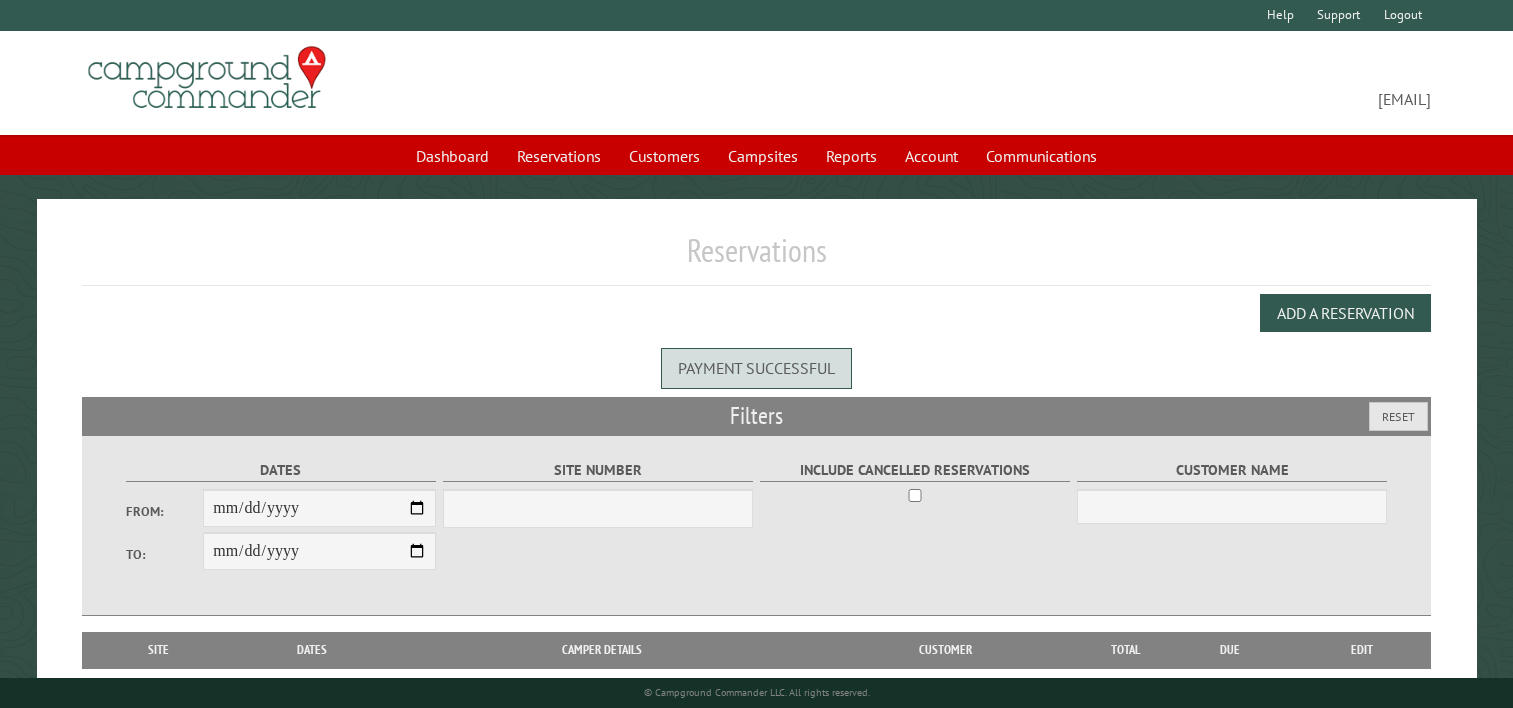 scroll, scrollTop: 0, scrollLeft: 0, axis: both 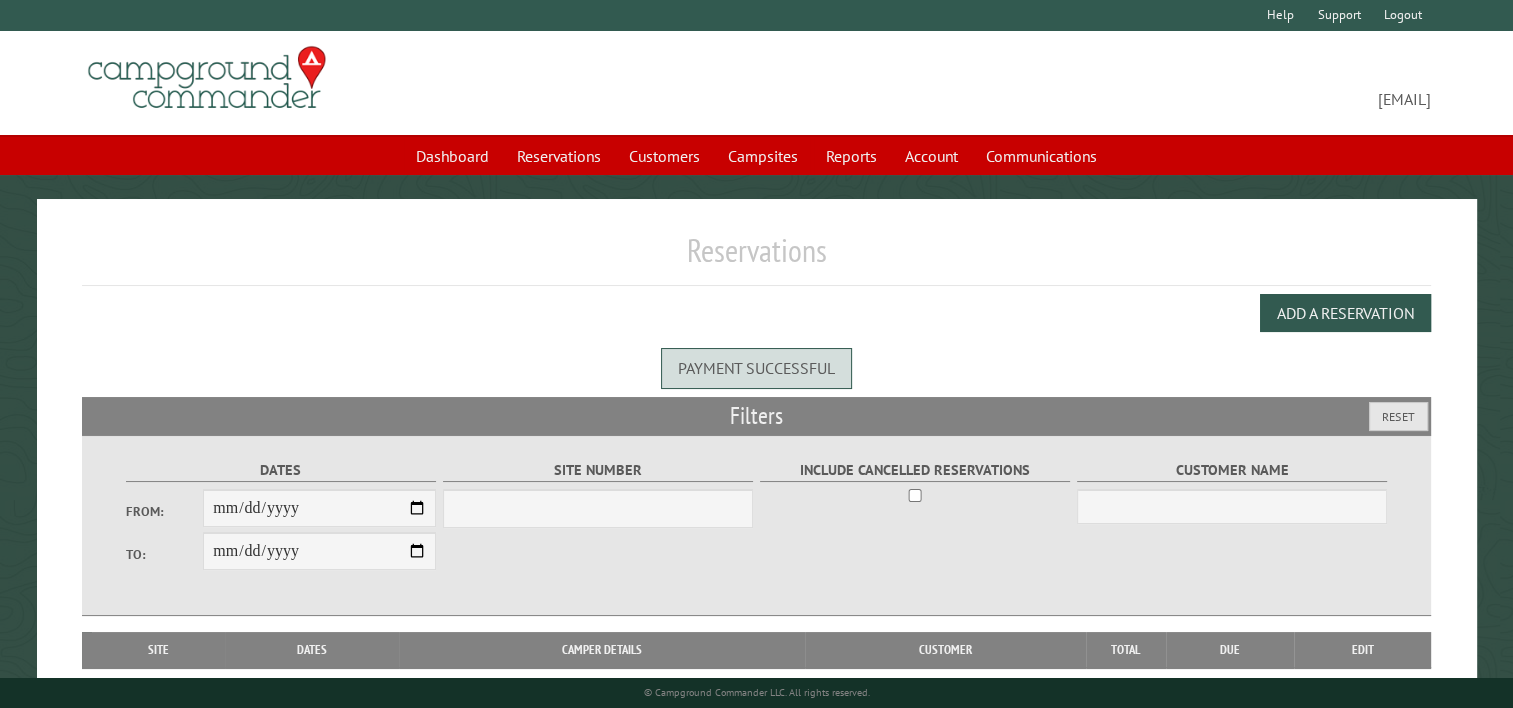 select on "***" 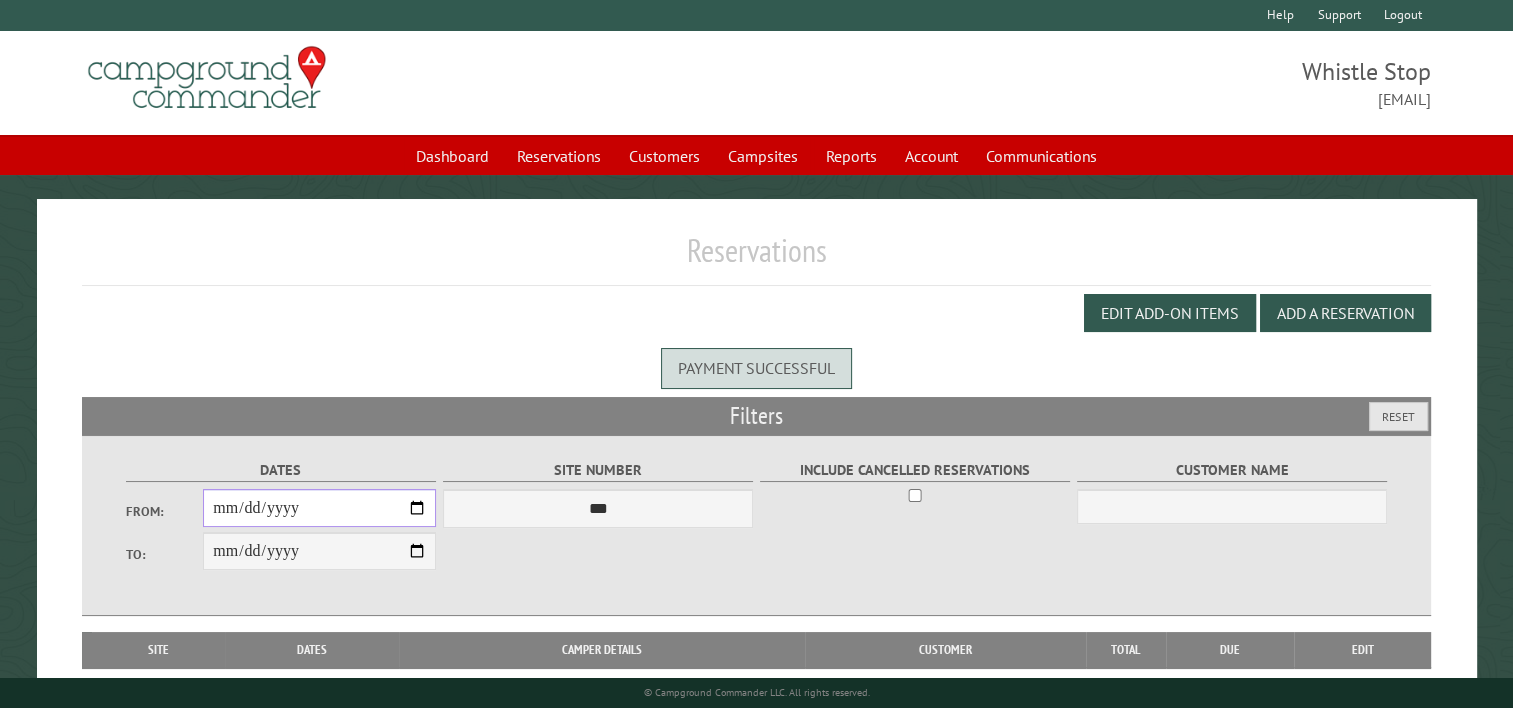click on "From:" at bounding box center [319, 508] 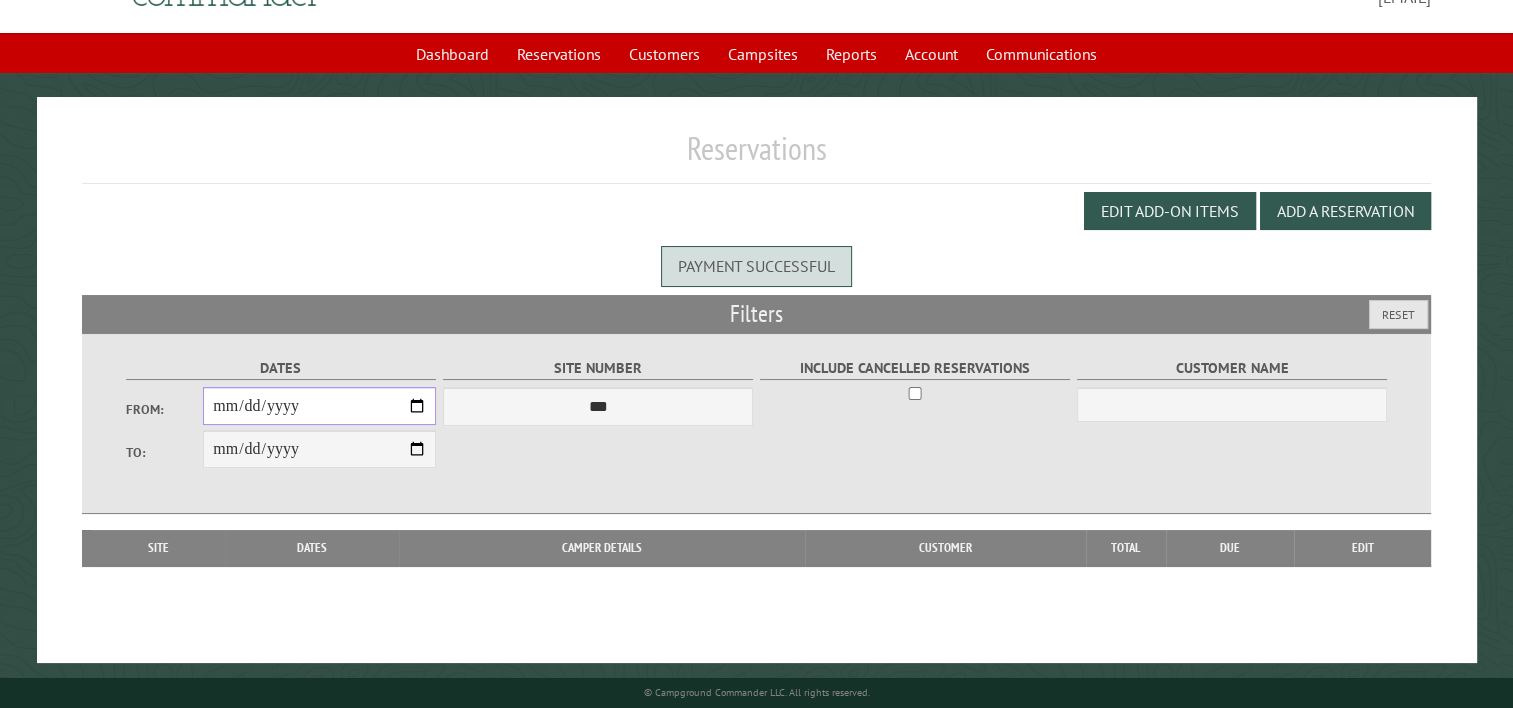scroll, scrollTop: 104, scrollLeft: 0, axis: vertical 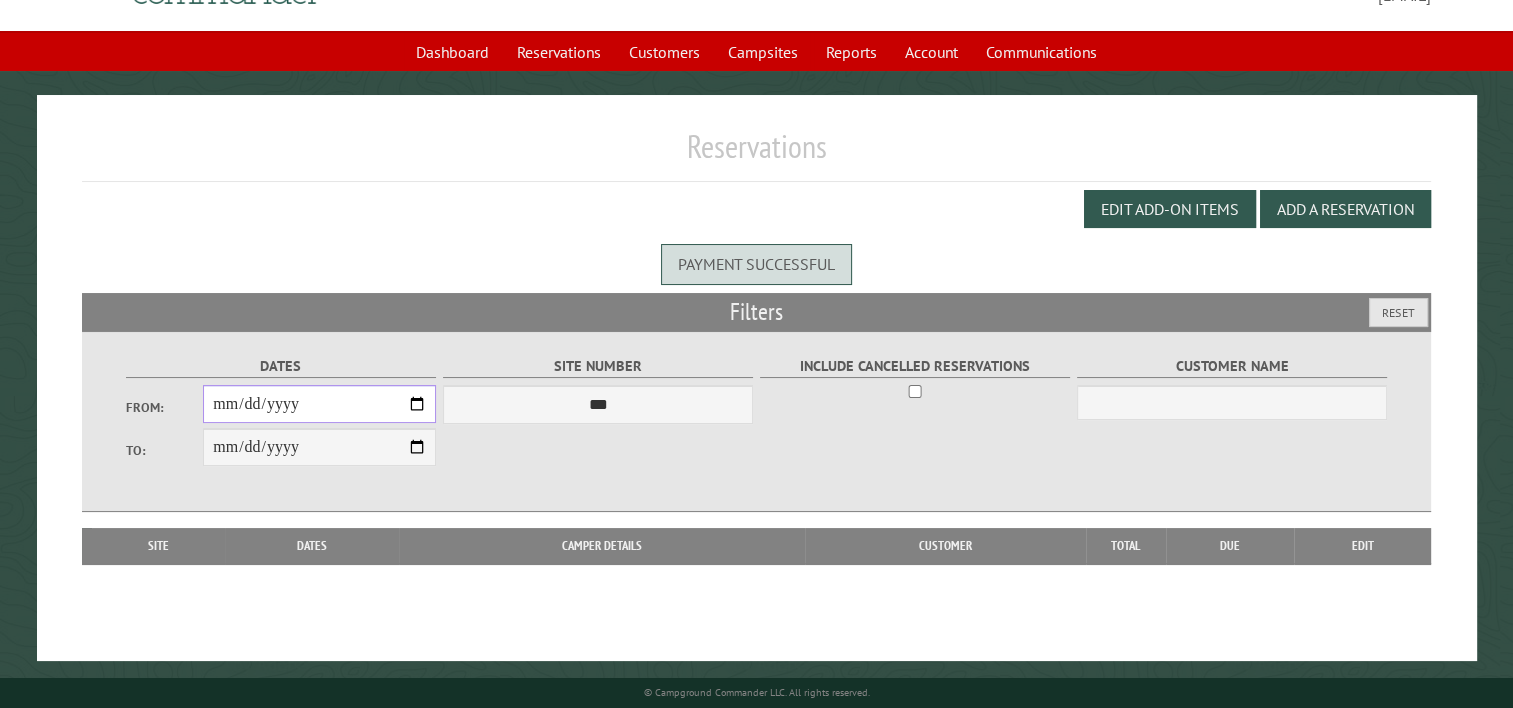 click on "From:" at bounding box center [319, 404] 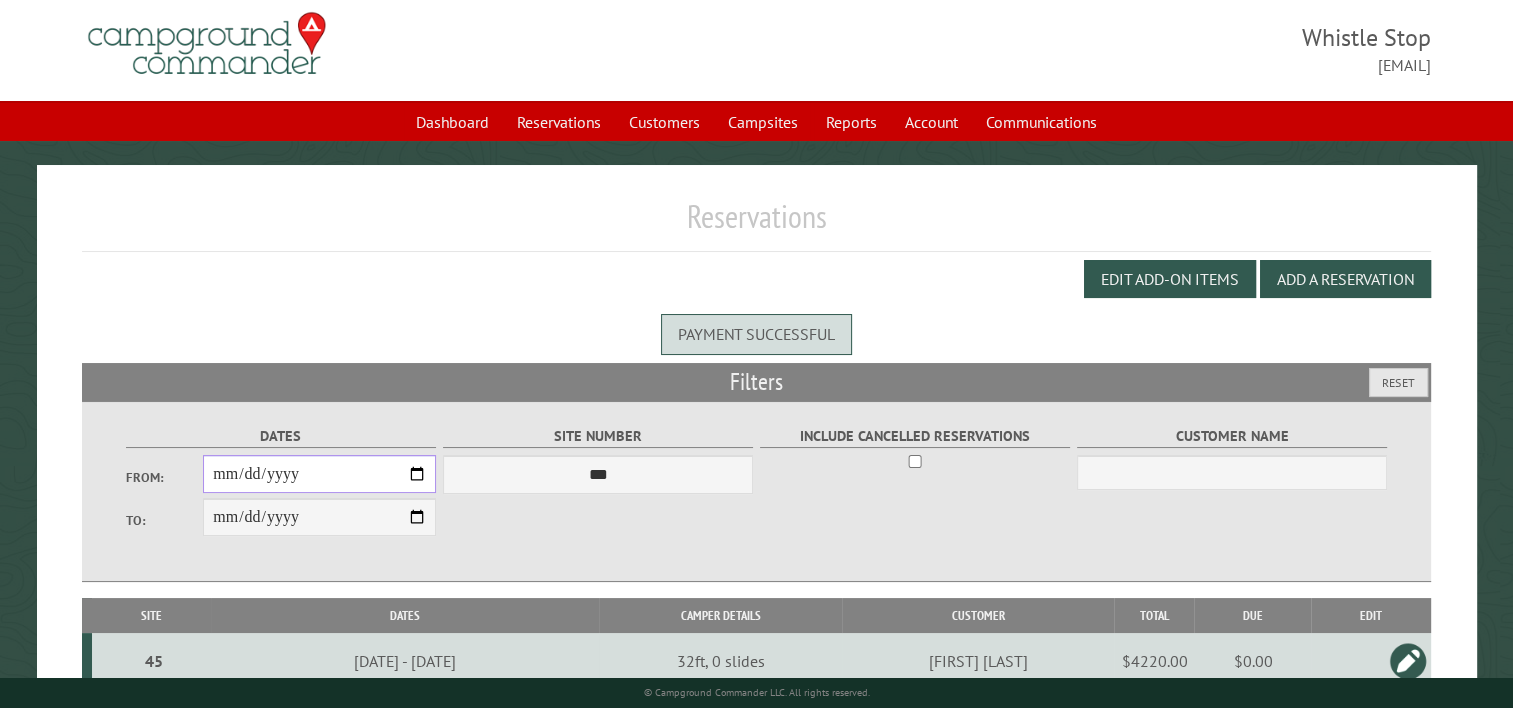 scroll, scrollTop: 0, scrollLeft: 0, axis: both 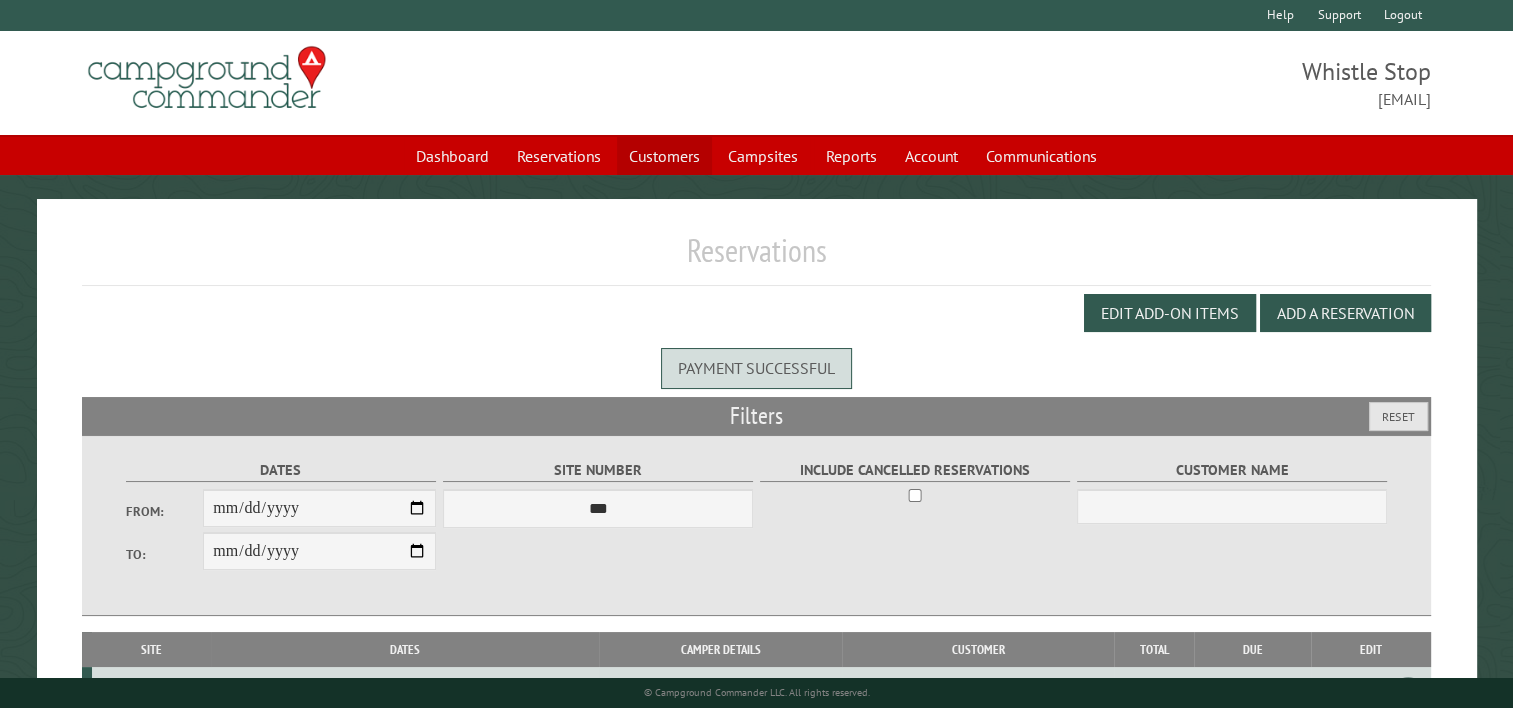 click on "Customers" at bounding box center (664, 156) 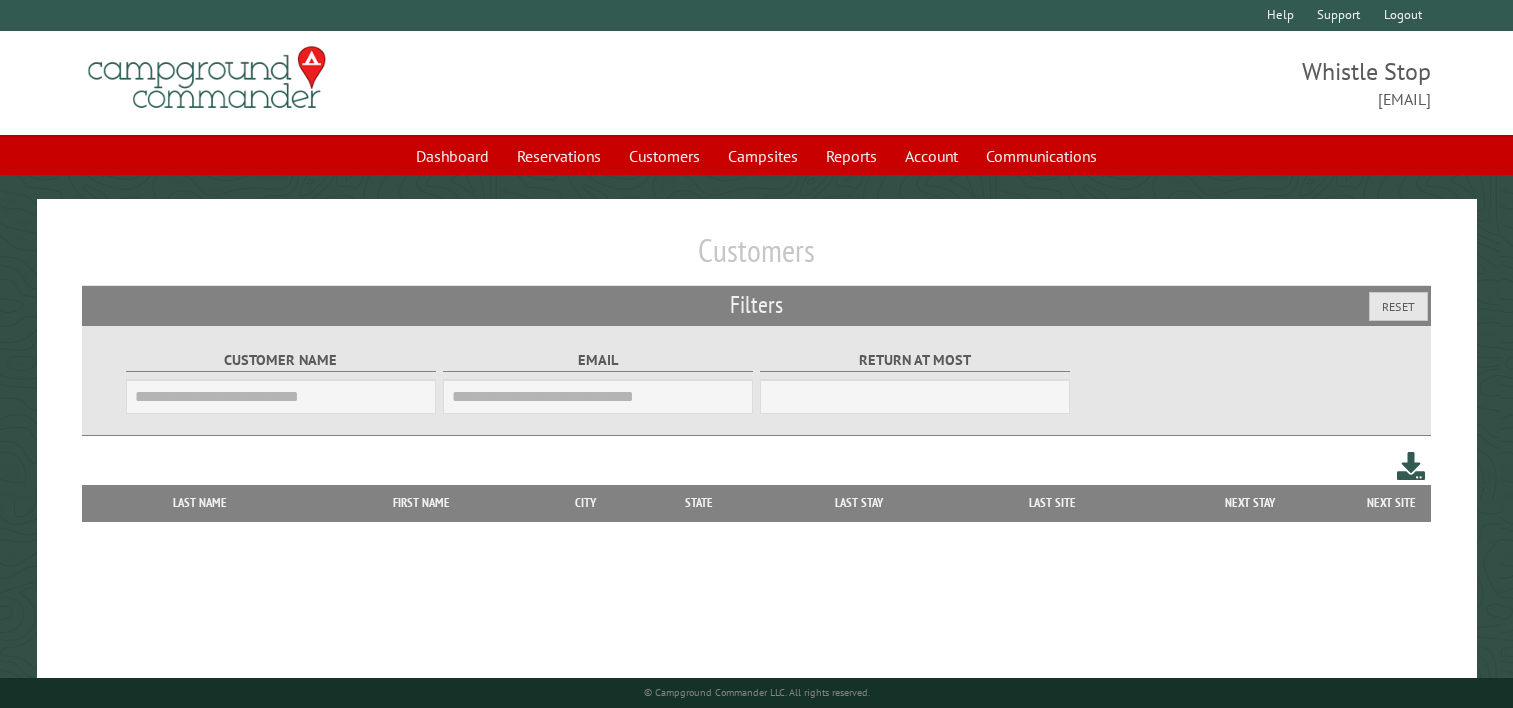 scroll, scrollTop: 0, scrollLeft: 0, axis: both 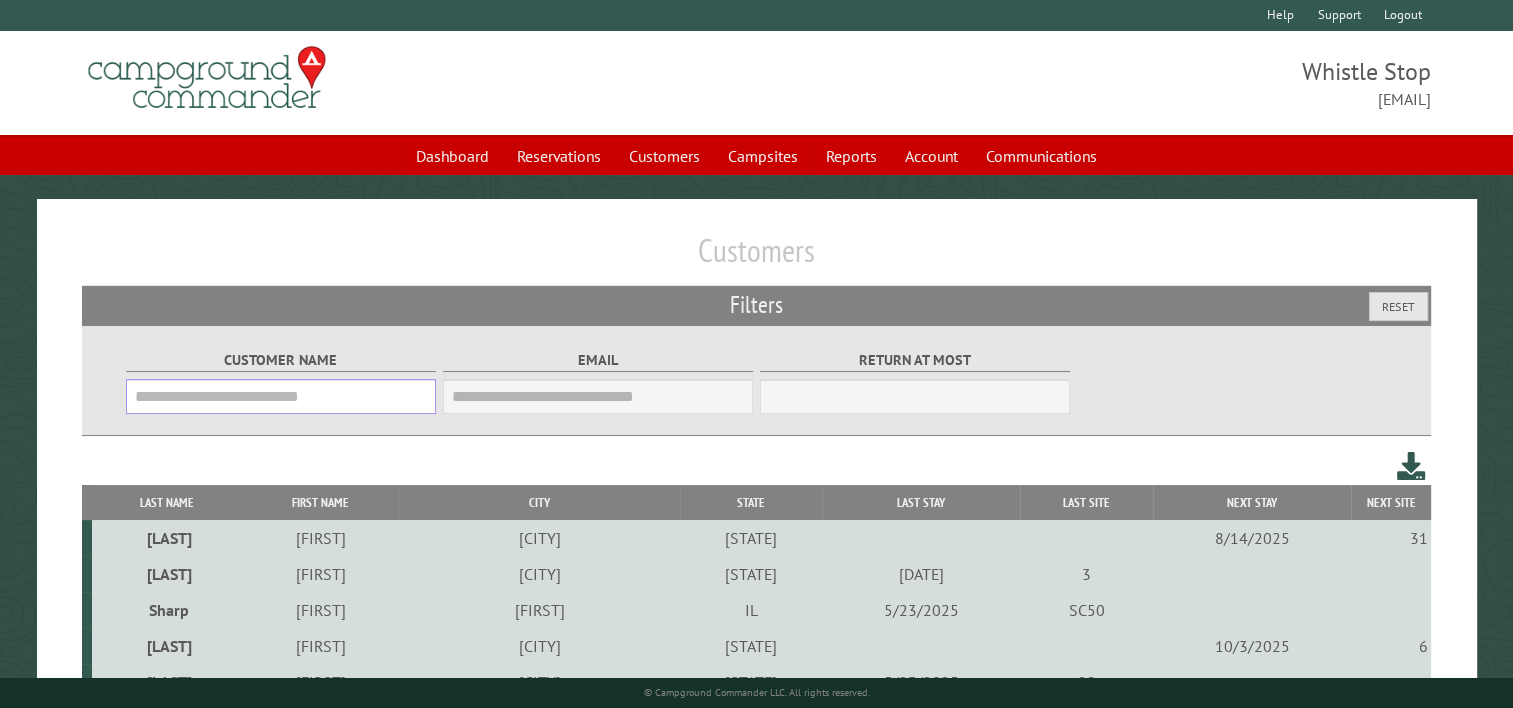 click on "Customer Name" at bounding box center [281, 396] 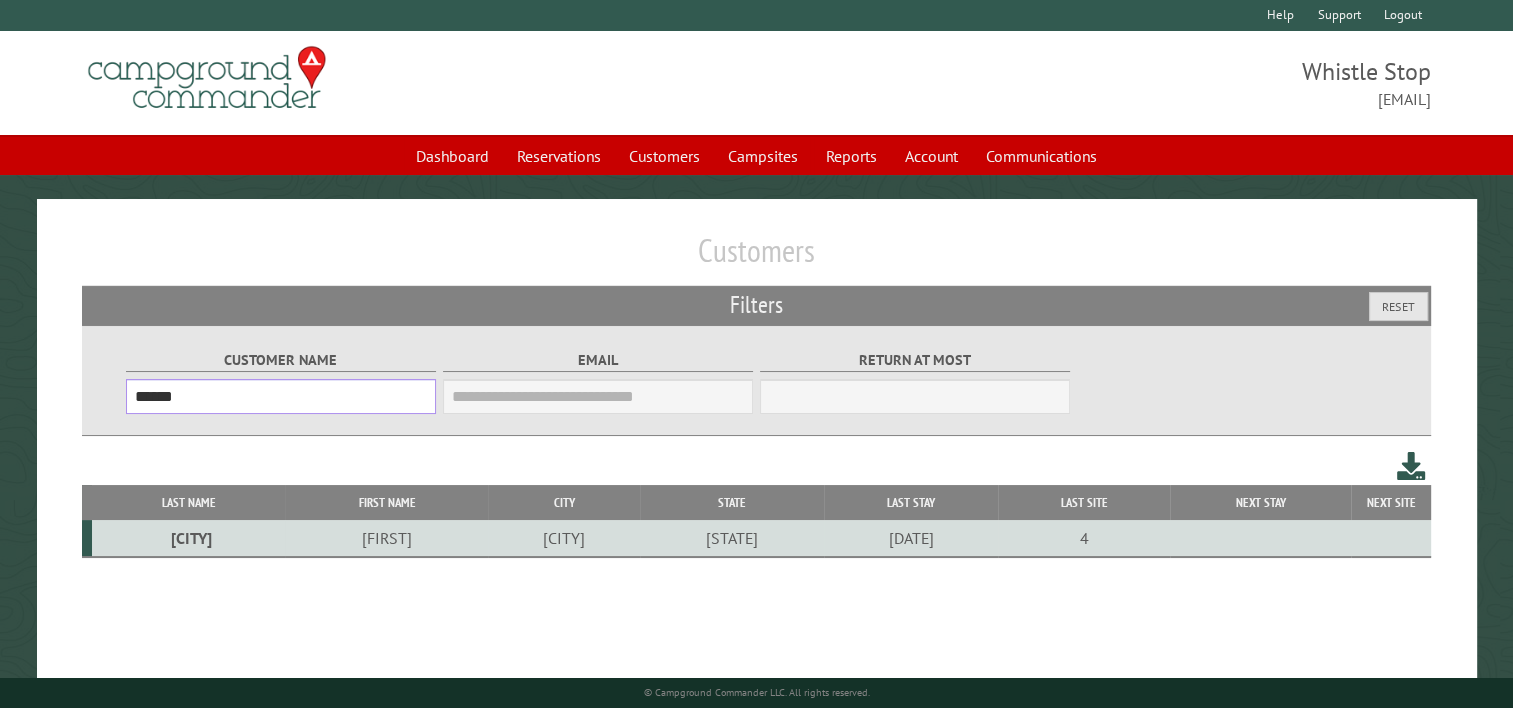 type on "******" 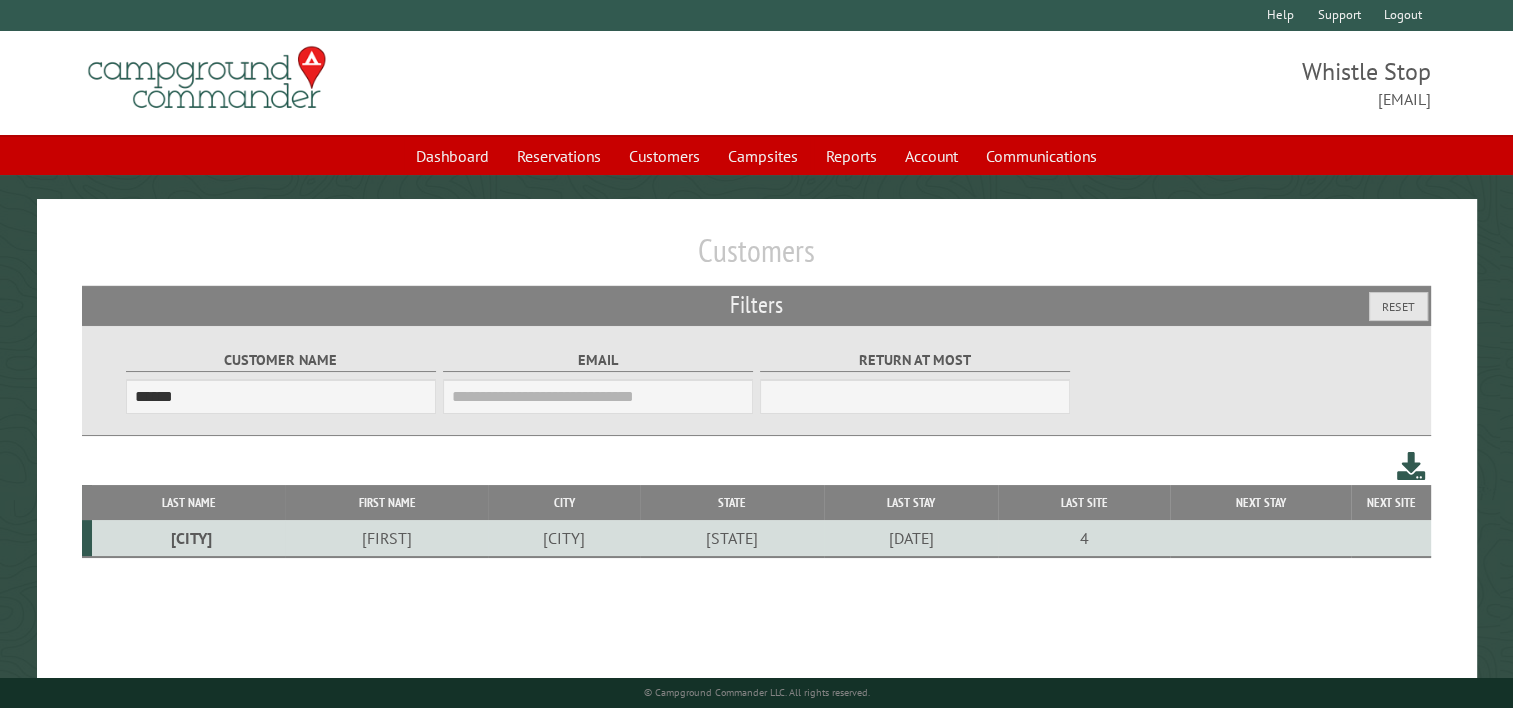 click on "[CITY]" at bounding box center (564, 538) 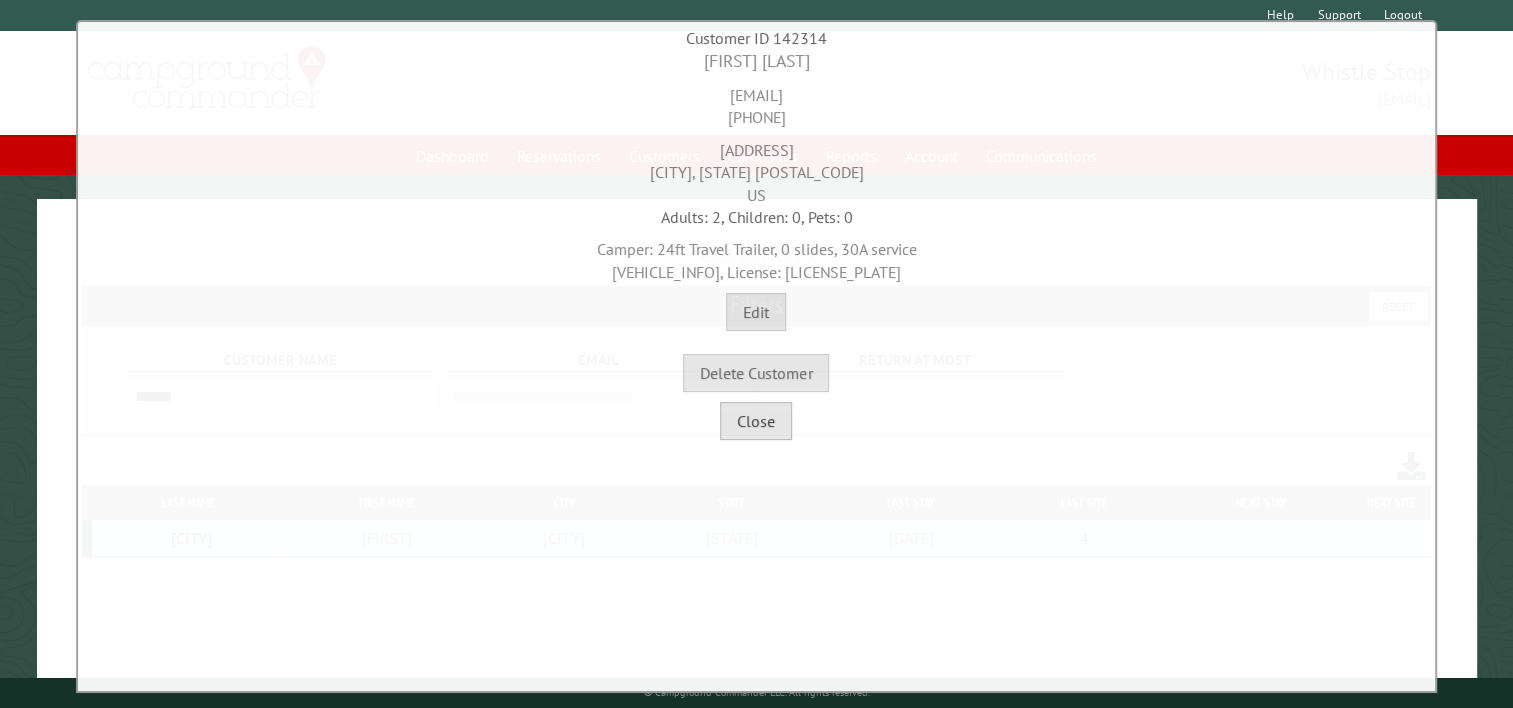 click on "Close" at bounding box center [756, 421] 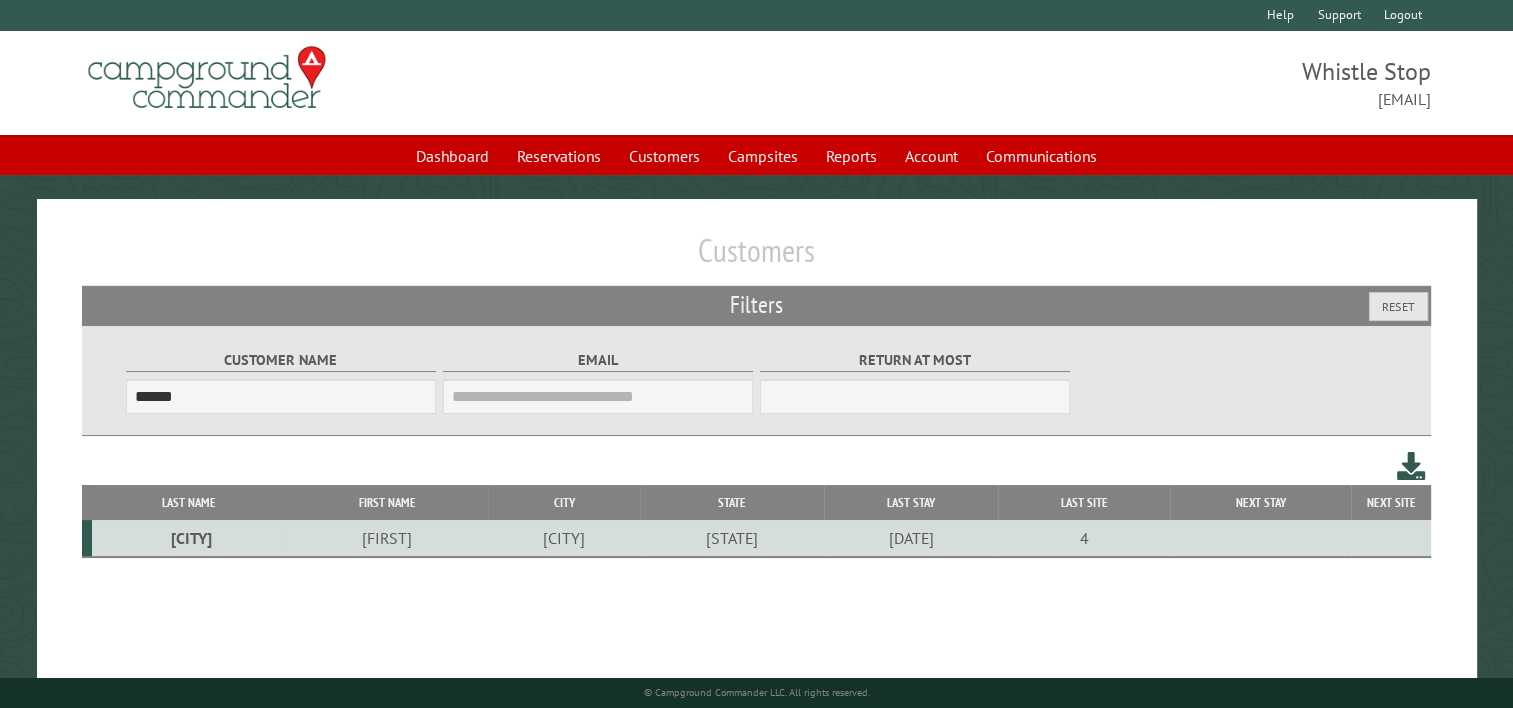 click on "[CITY]" at bounding box center (564, 538) 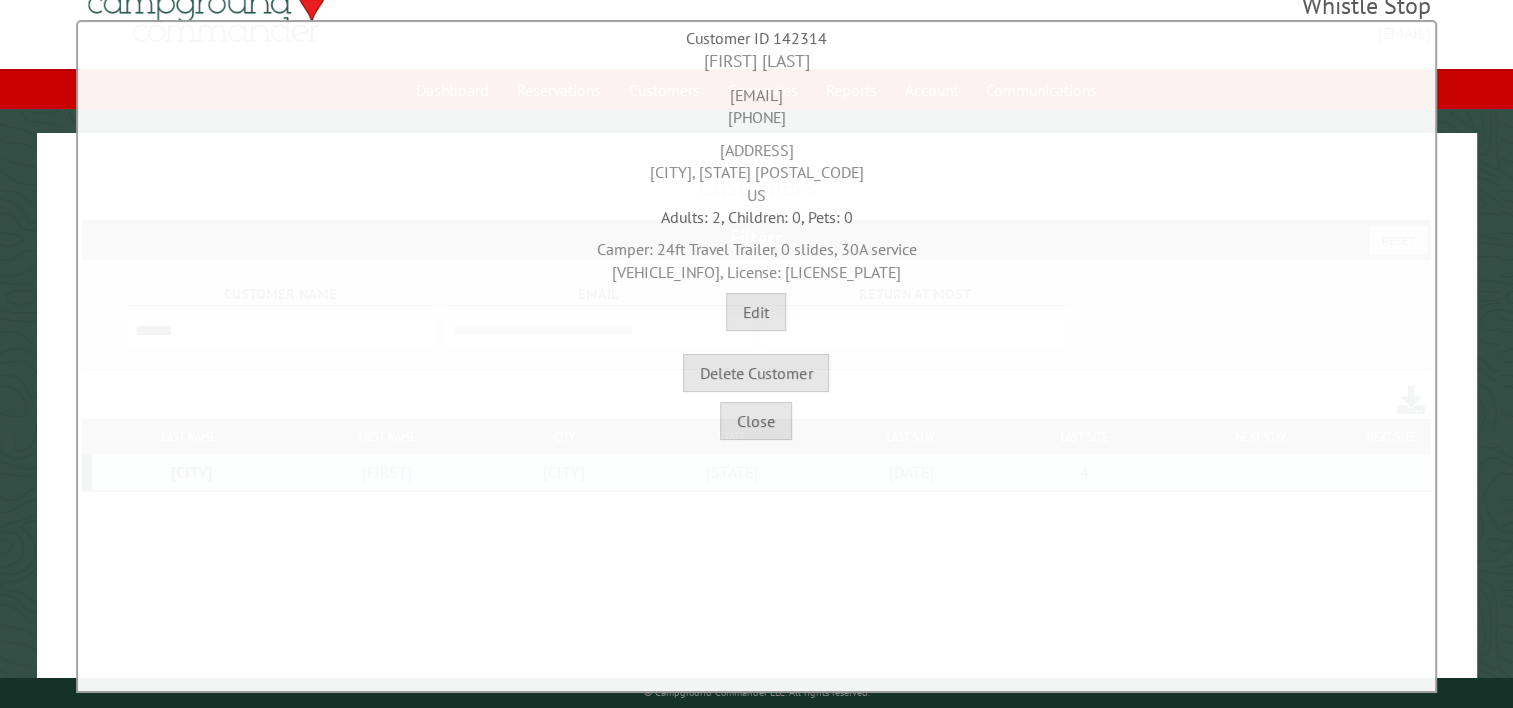 scroll, scrollTop: 104, scrollLeft: 0, axis: vertical 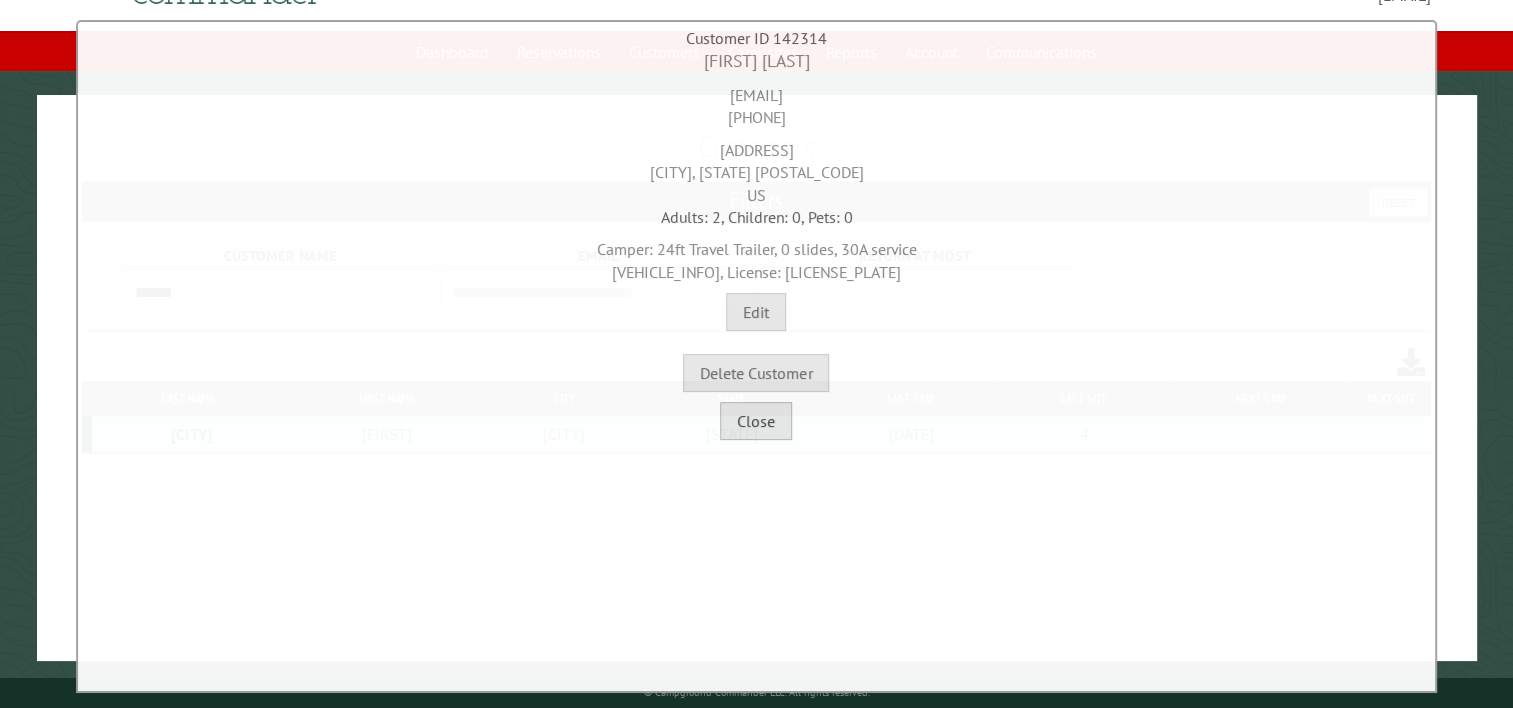 click on "Close" at bounding box center (756, 421) 